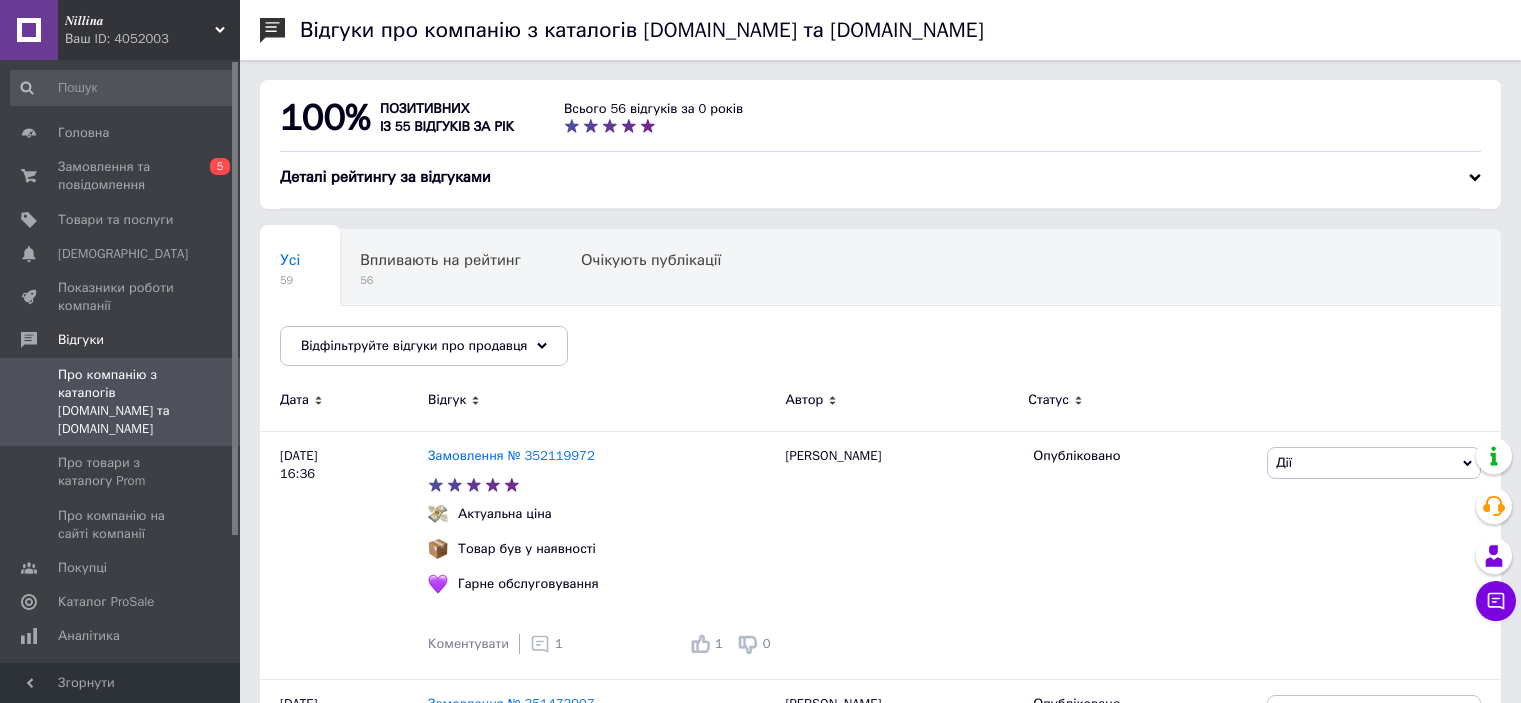 scroll, scrollTop: 1100, scrollLeft: 0, axis: vertical 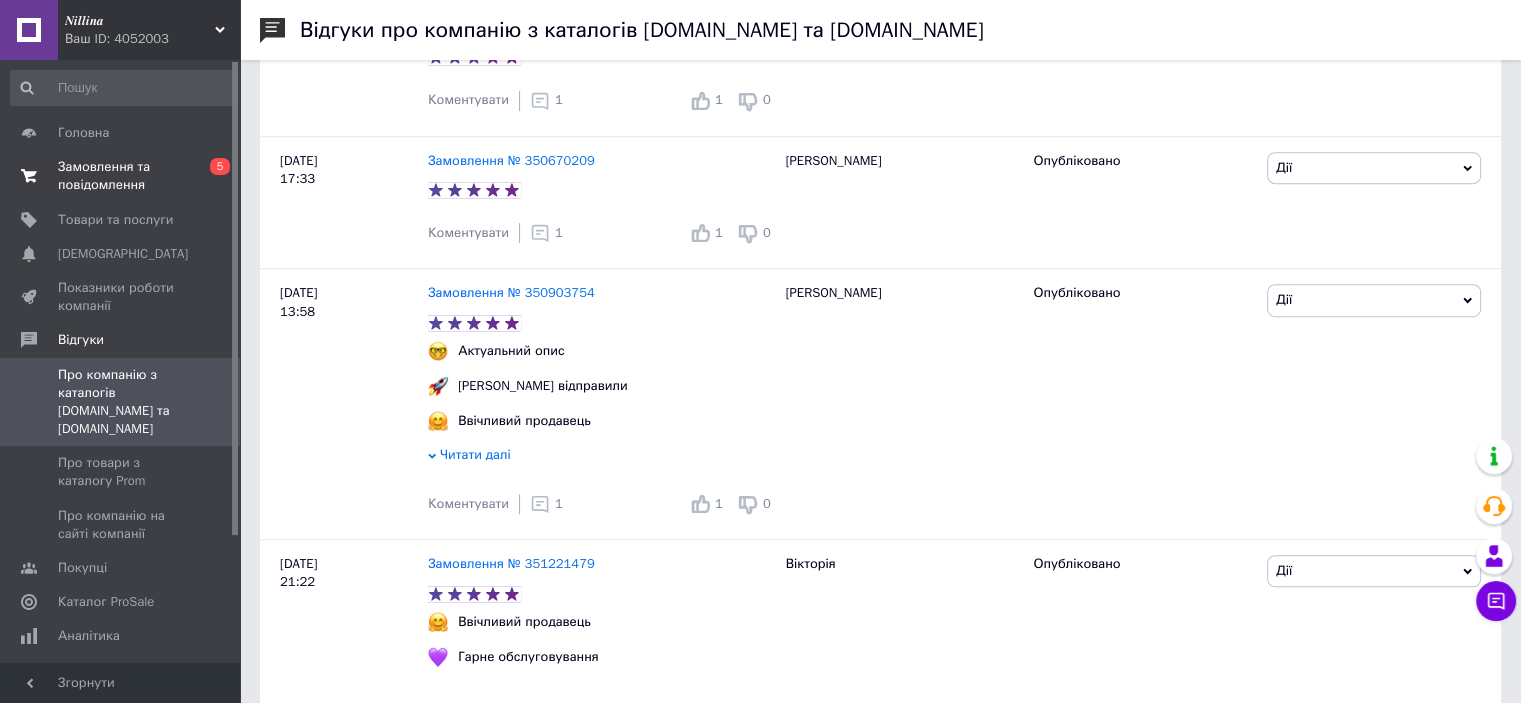 click on "Замовлення та повідомлення" at bounding box center [121, 176] 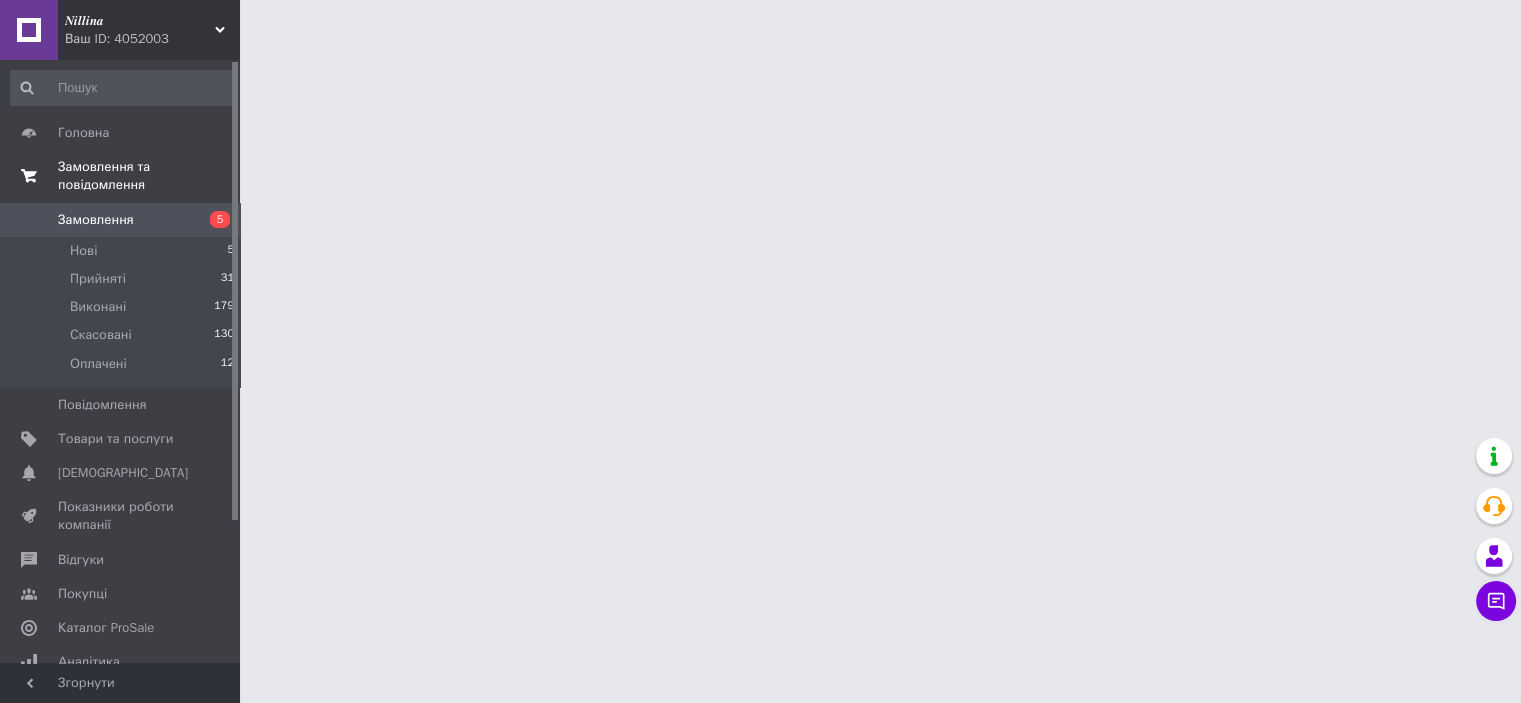 scroll, scrollTop: 0, scrollLeft: 0, axis: both 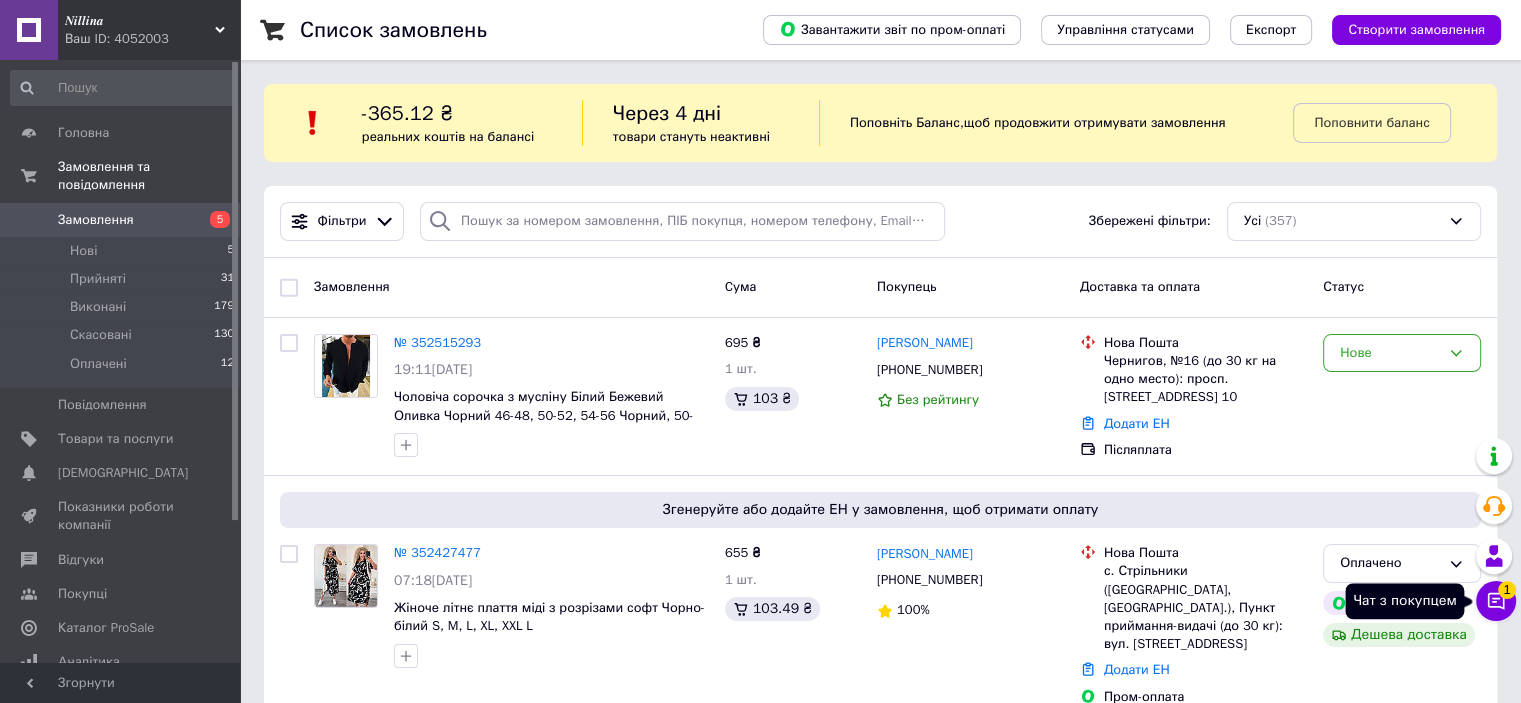 click on "Чат з покупцем 1" at bounding box center [1496, 601] 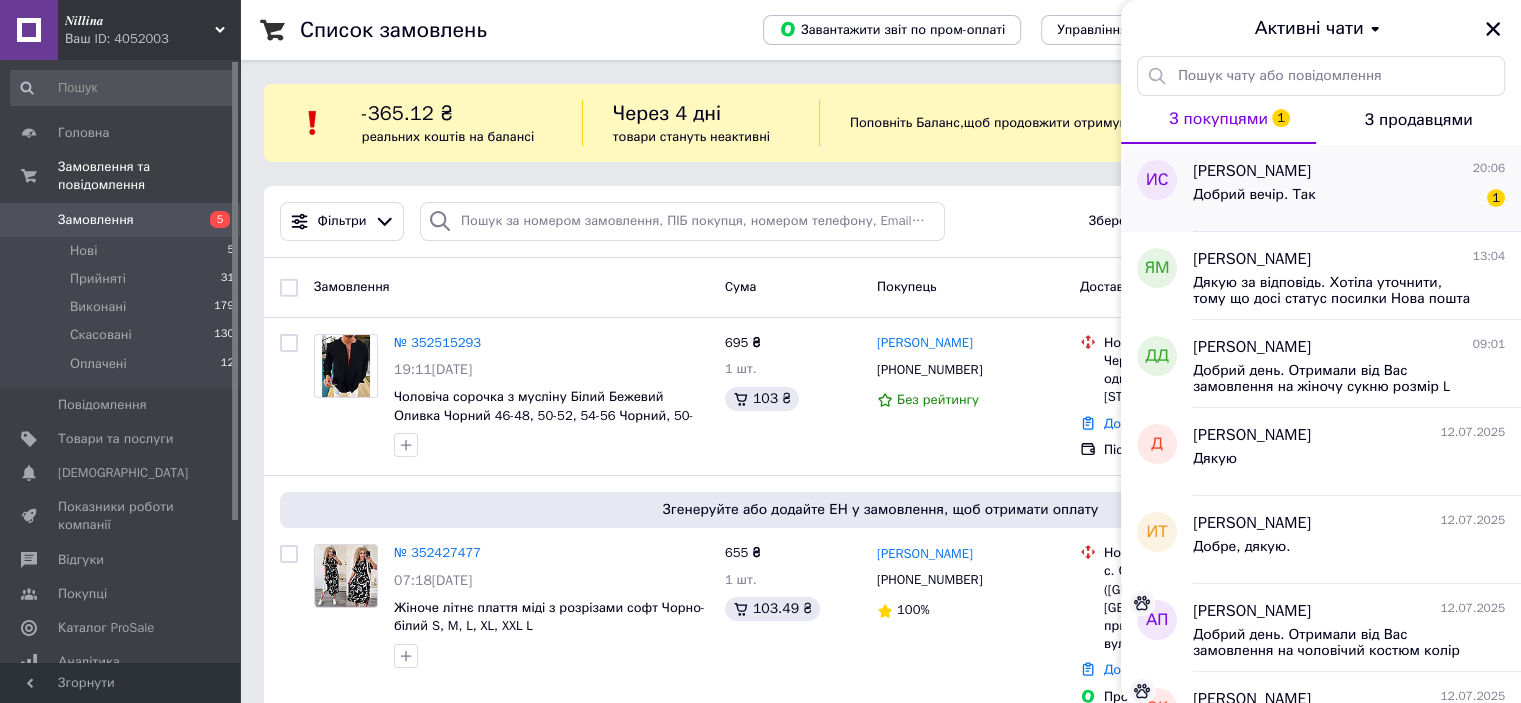 click on "Добрий вечір. Так 1" at bounding box center (1349, 199) 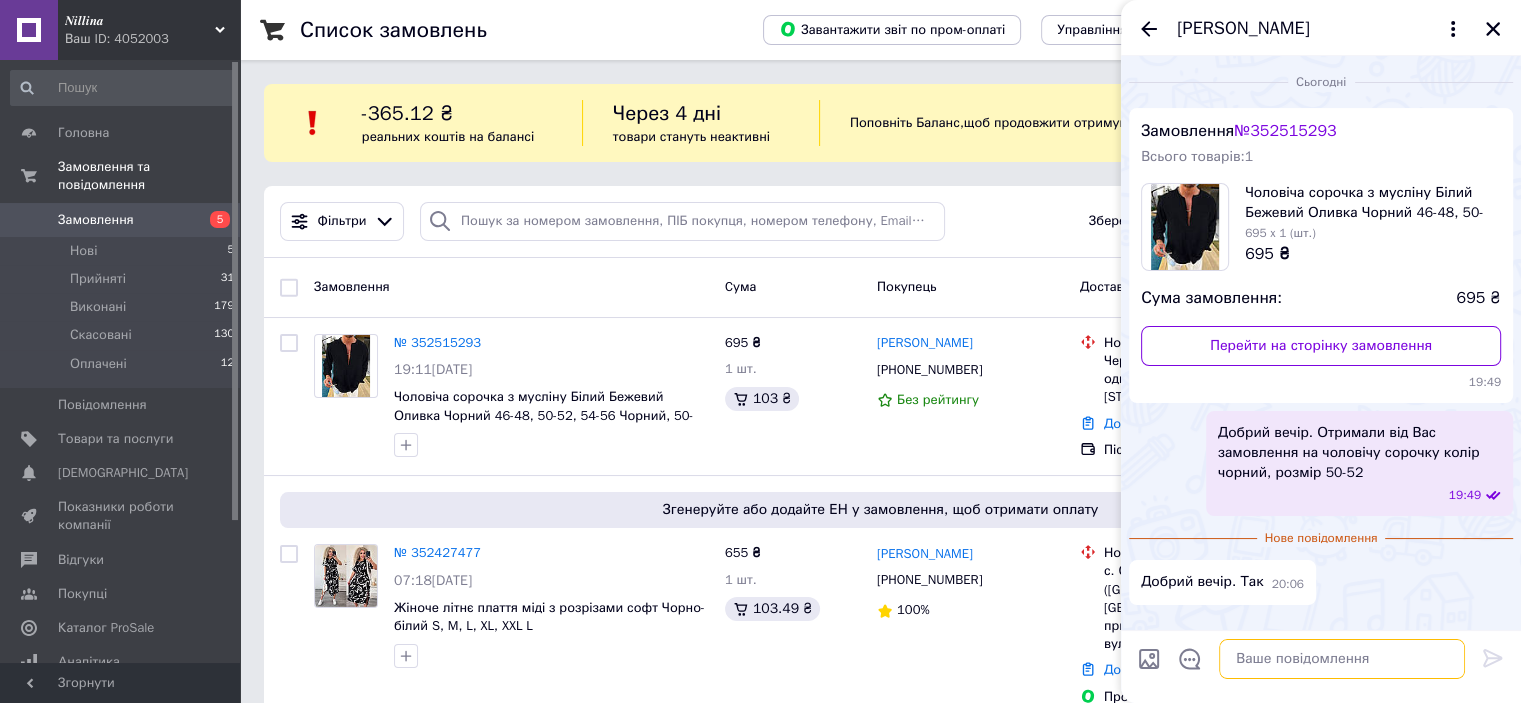 click at bounding box center [1342, 659] 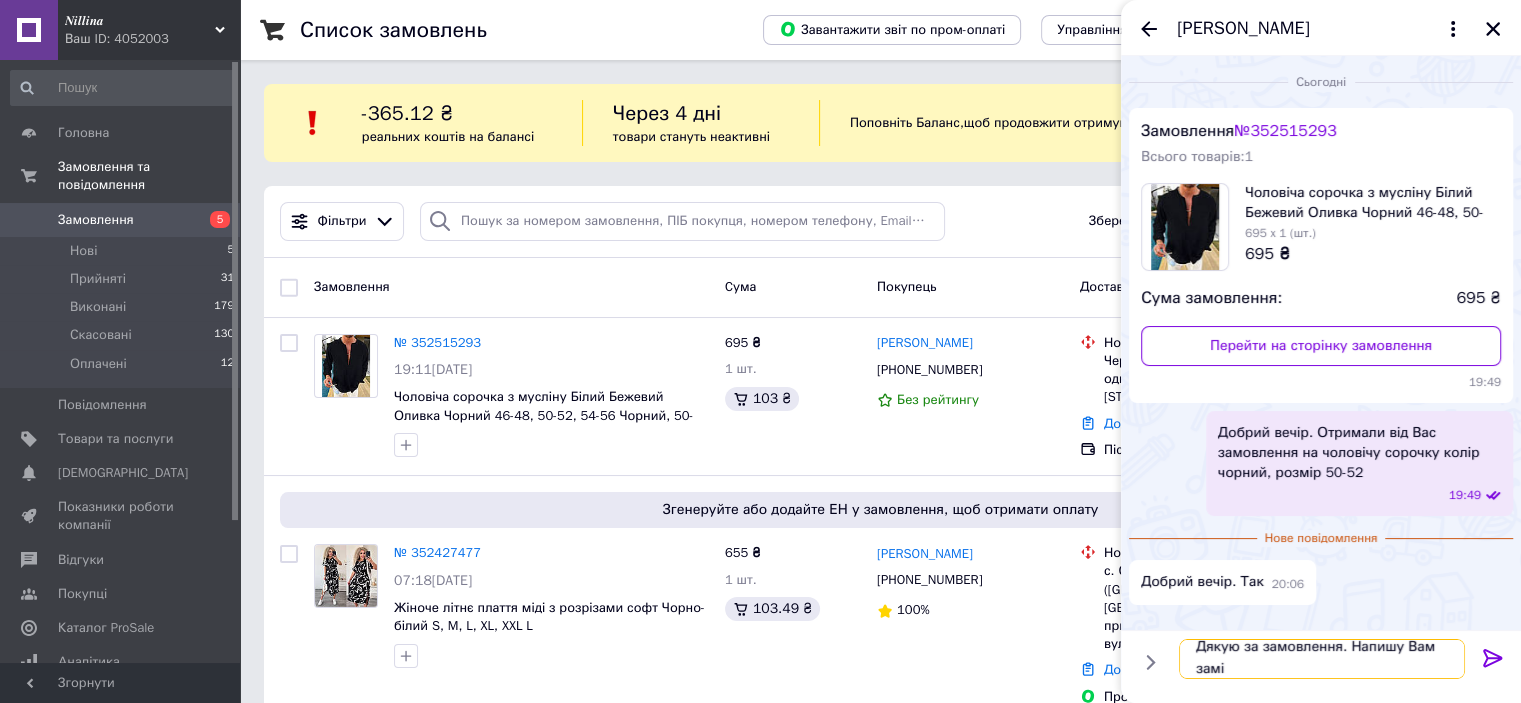 scroll, scrollTop: 1, scrollLeft: 0, axis: vertical 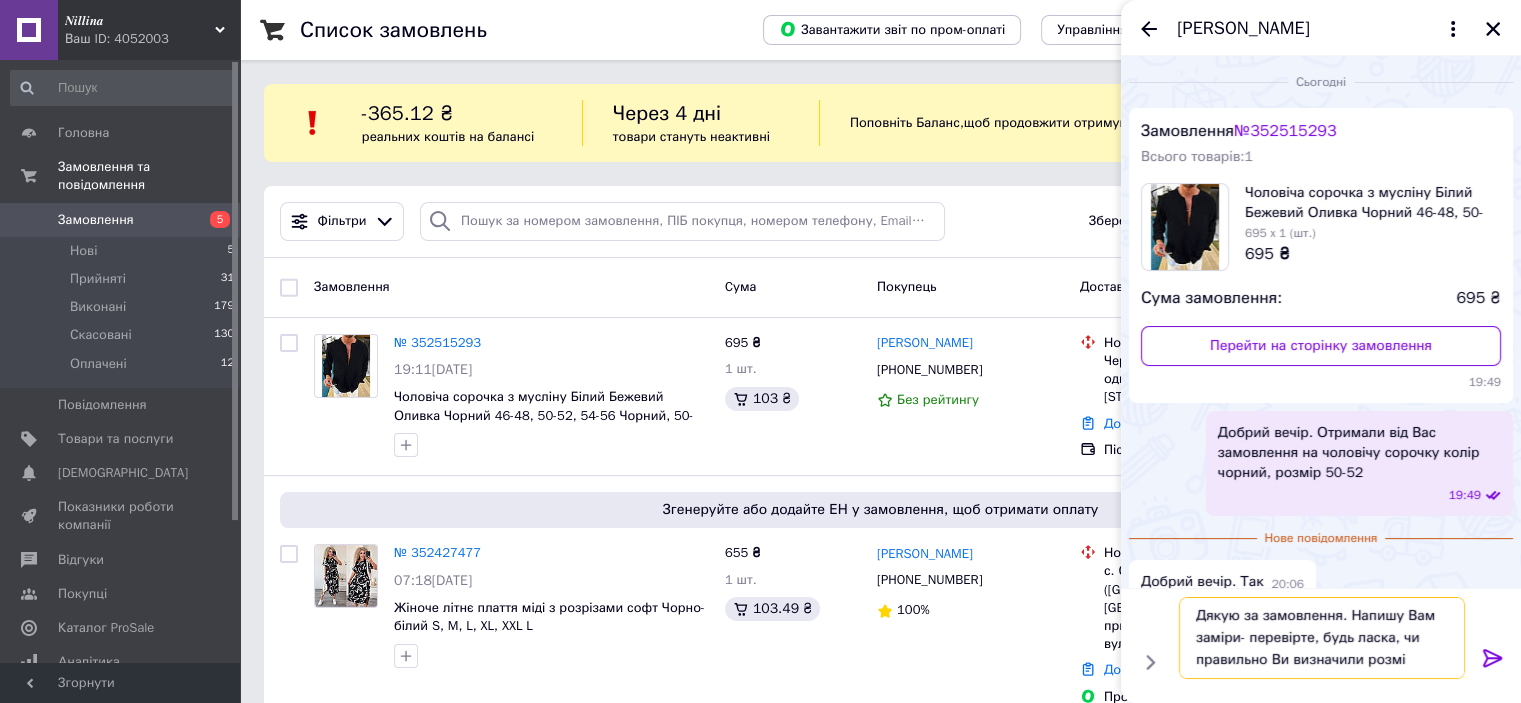 type on "Дякую за замовлення. Напишу Вам заміри- перевірте, будь ласка, чи правильно Ви визначили розмір" 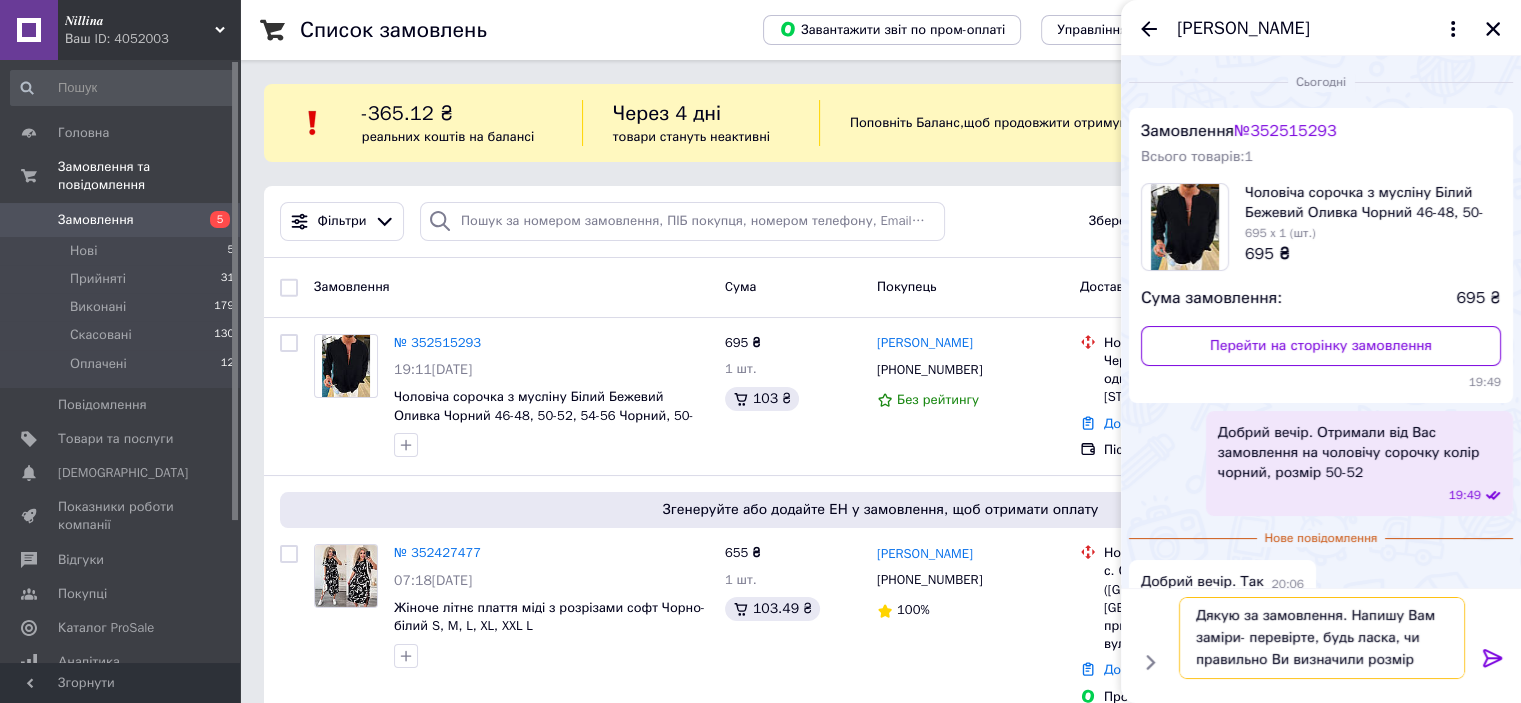 type 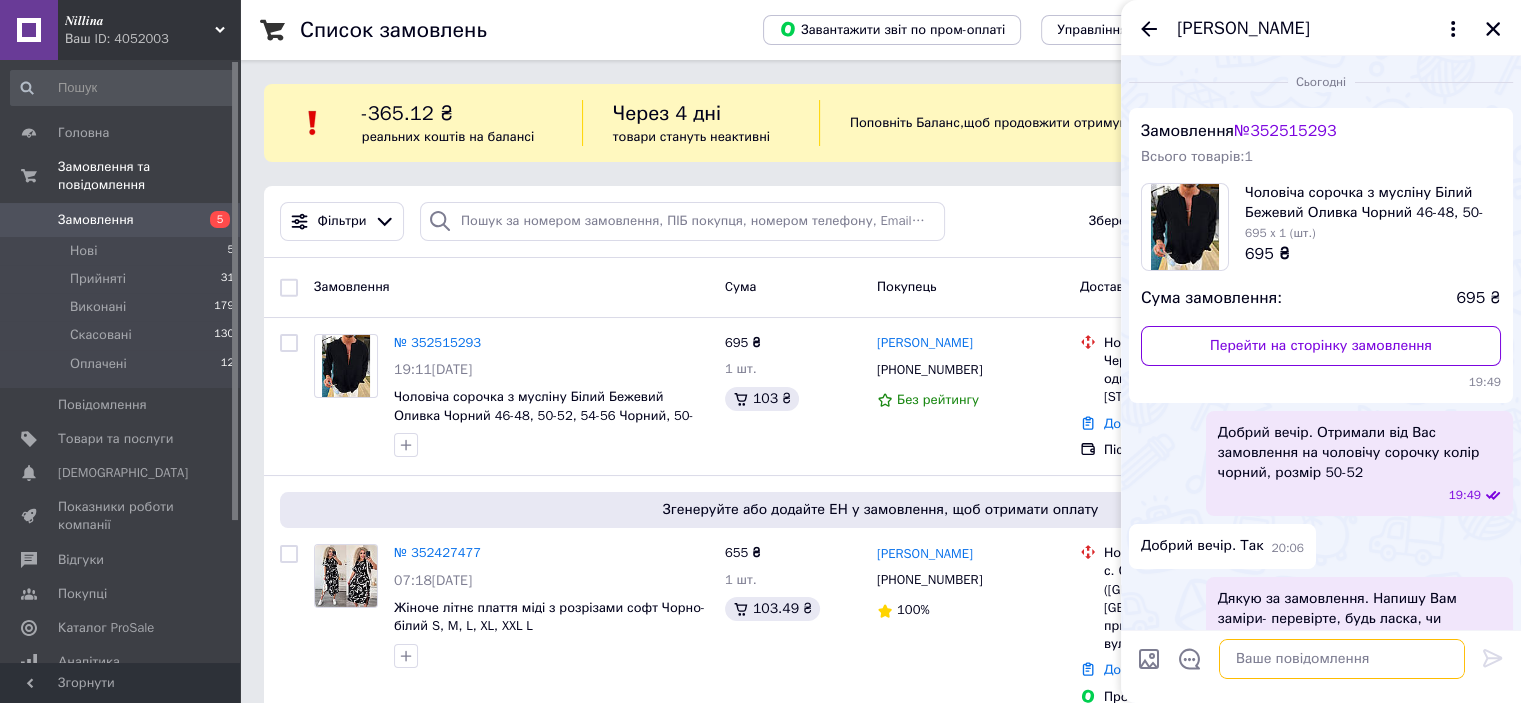 scroll, scrollTop: 0, scrollLeft: 0, axis: both 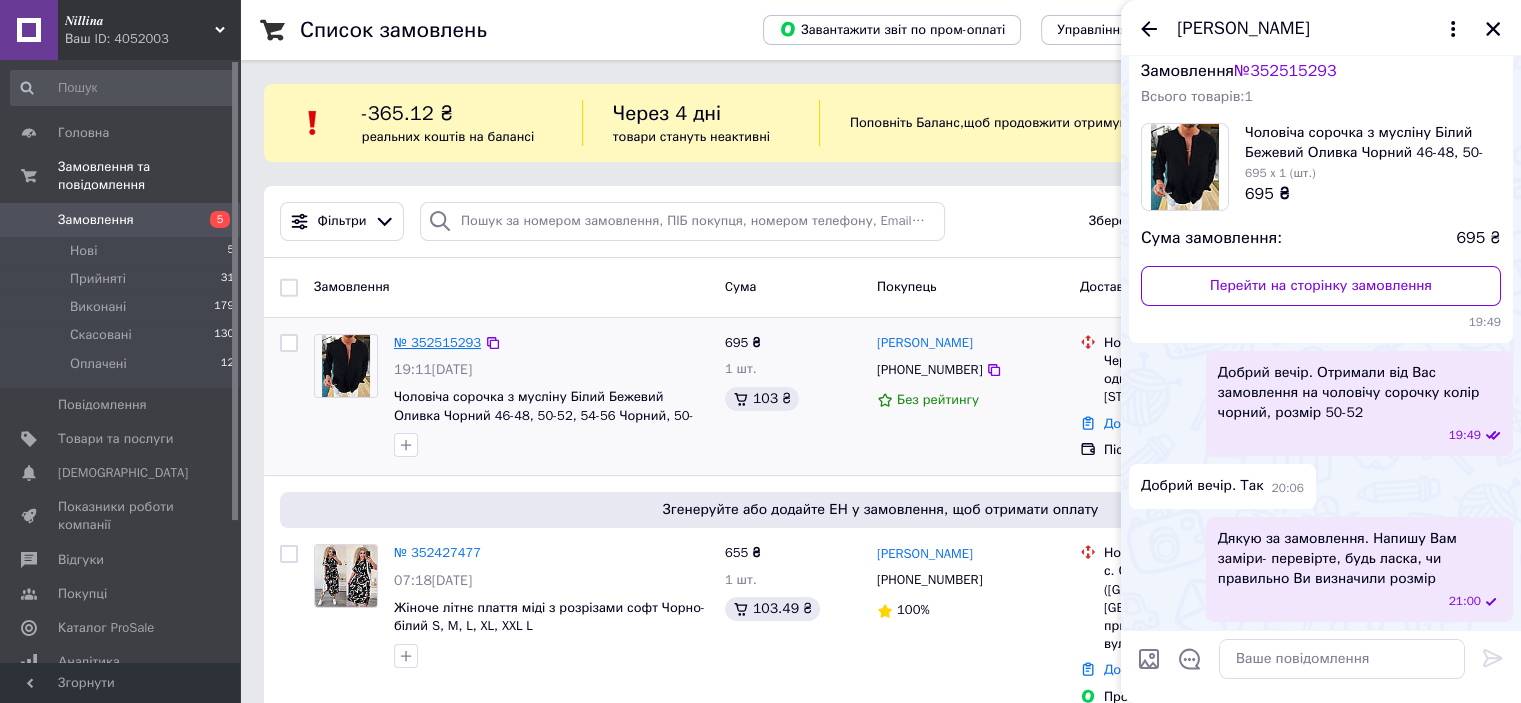 click on "№ 352515293" at bounding box center (437, 342) 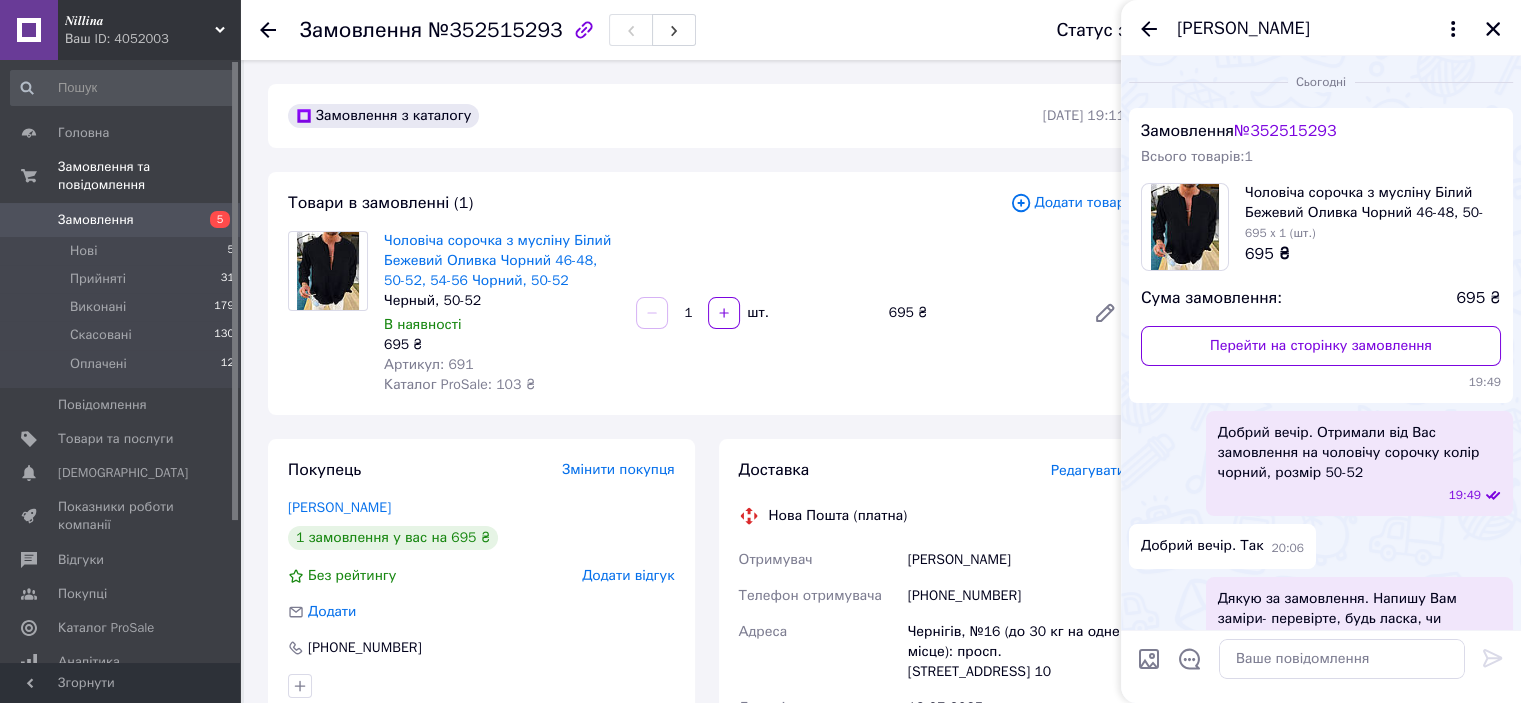 scroll, scrollTop: 60, scrollLeft: 0, axis: vertical 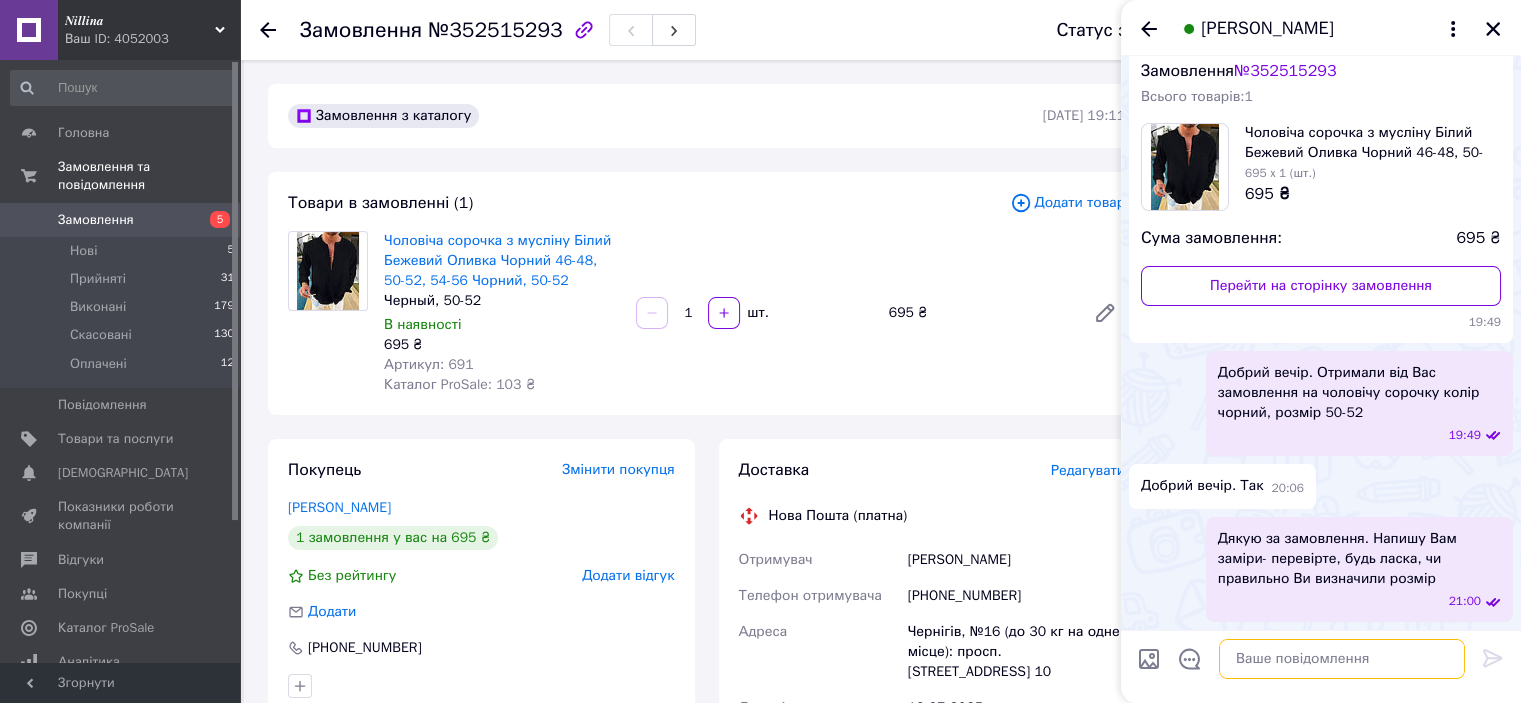 click at bounding box center [1342, 659] 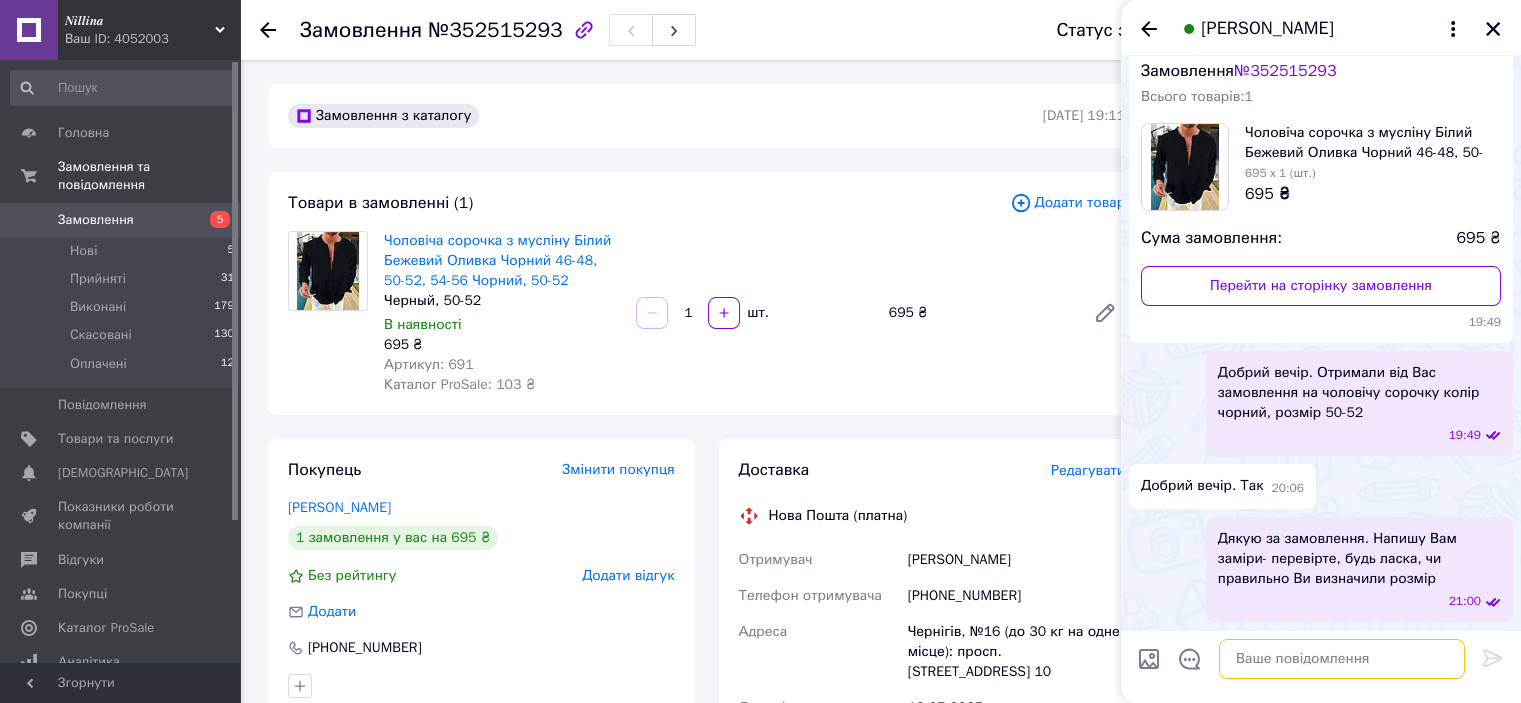 scroll, scrollTop: 0, scrollLeft: 0, axis: both 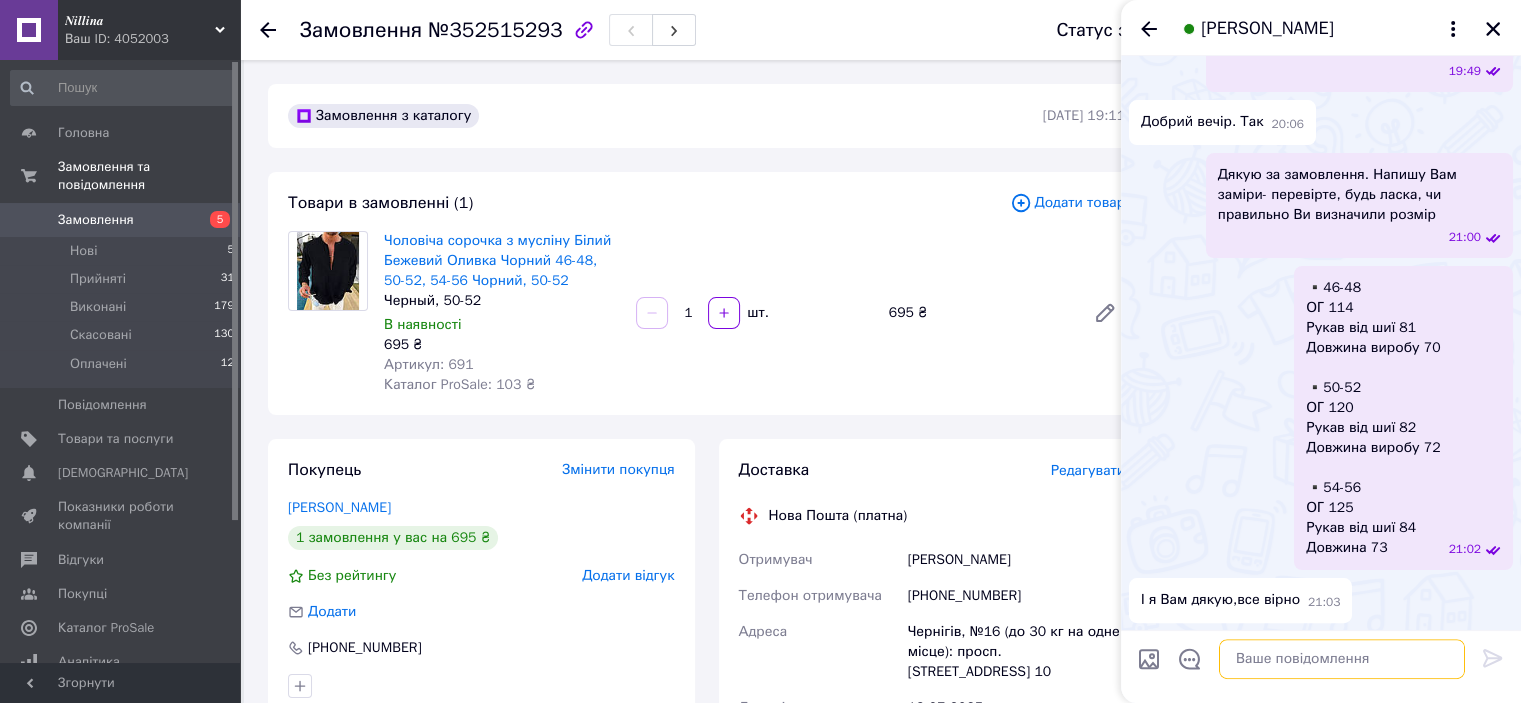 click at bounding box center [1342, 659] 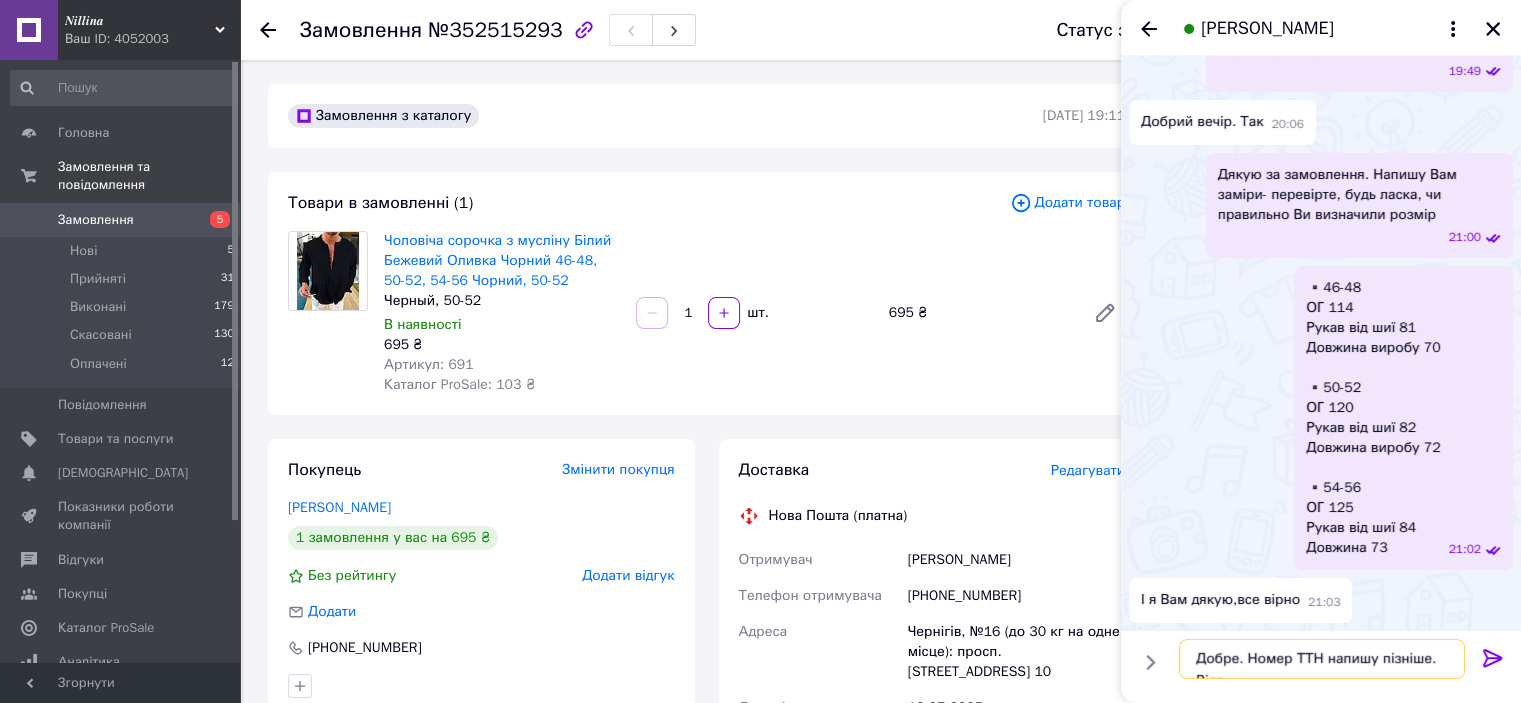 scroll, scrollTop: 444, scrollLeft: 0, axis: vertical 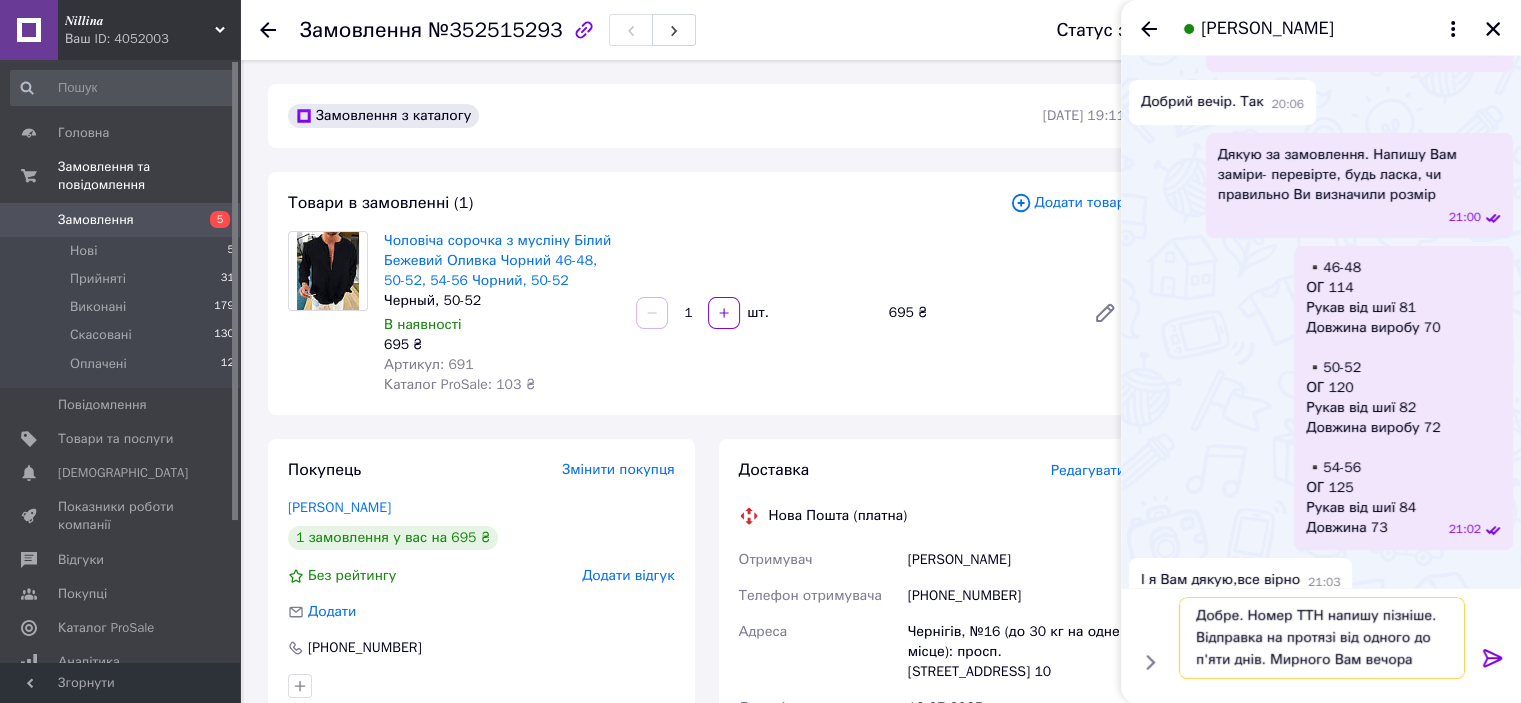 type on "Добре. Номер ТТН напишу пізніше. Відправка на протязі від одного до п'яти днів. Мирного Вам вечора !" 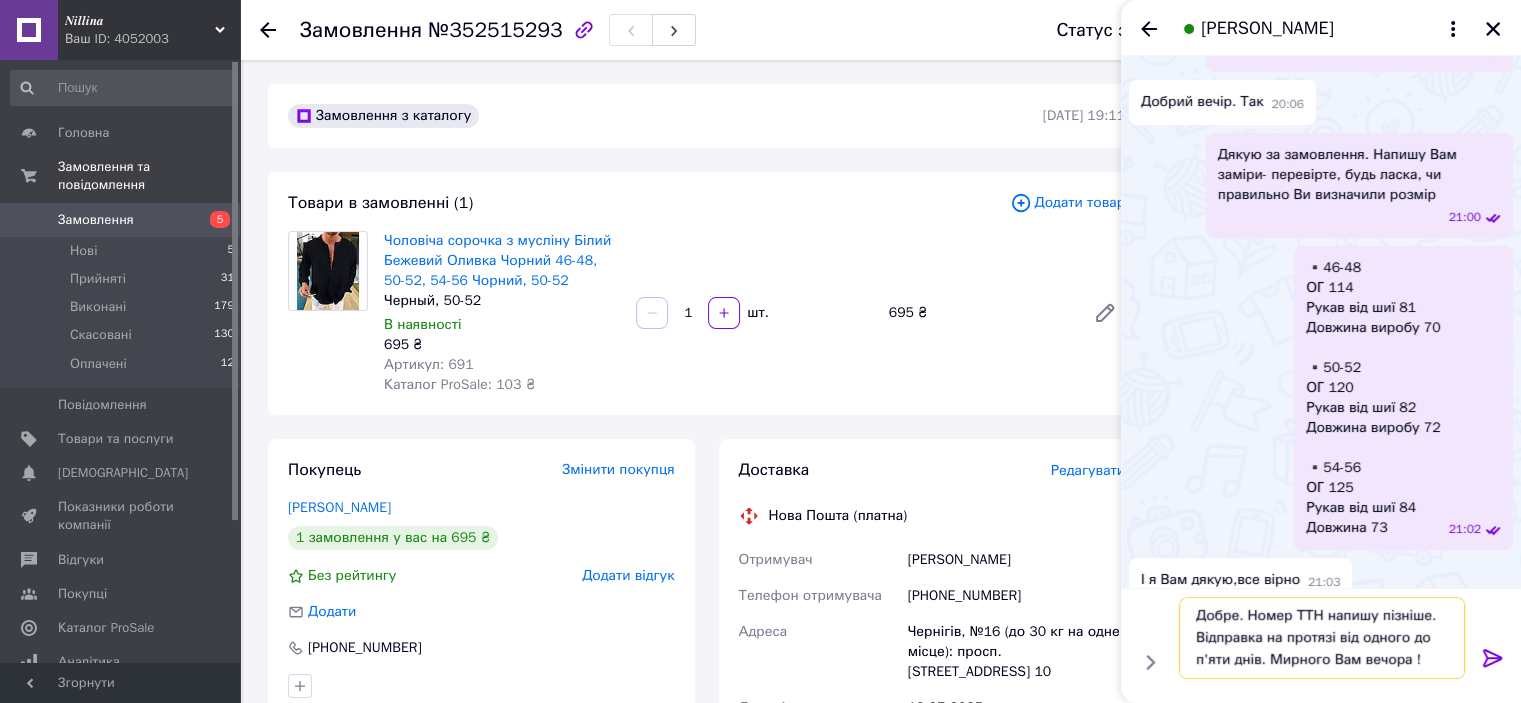 type 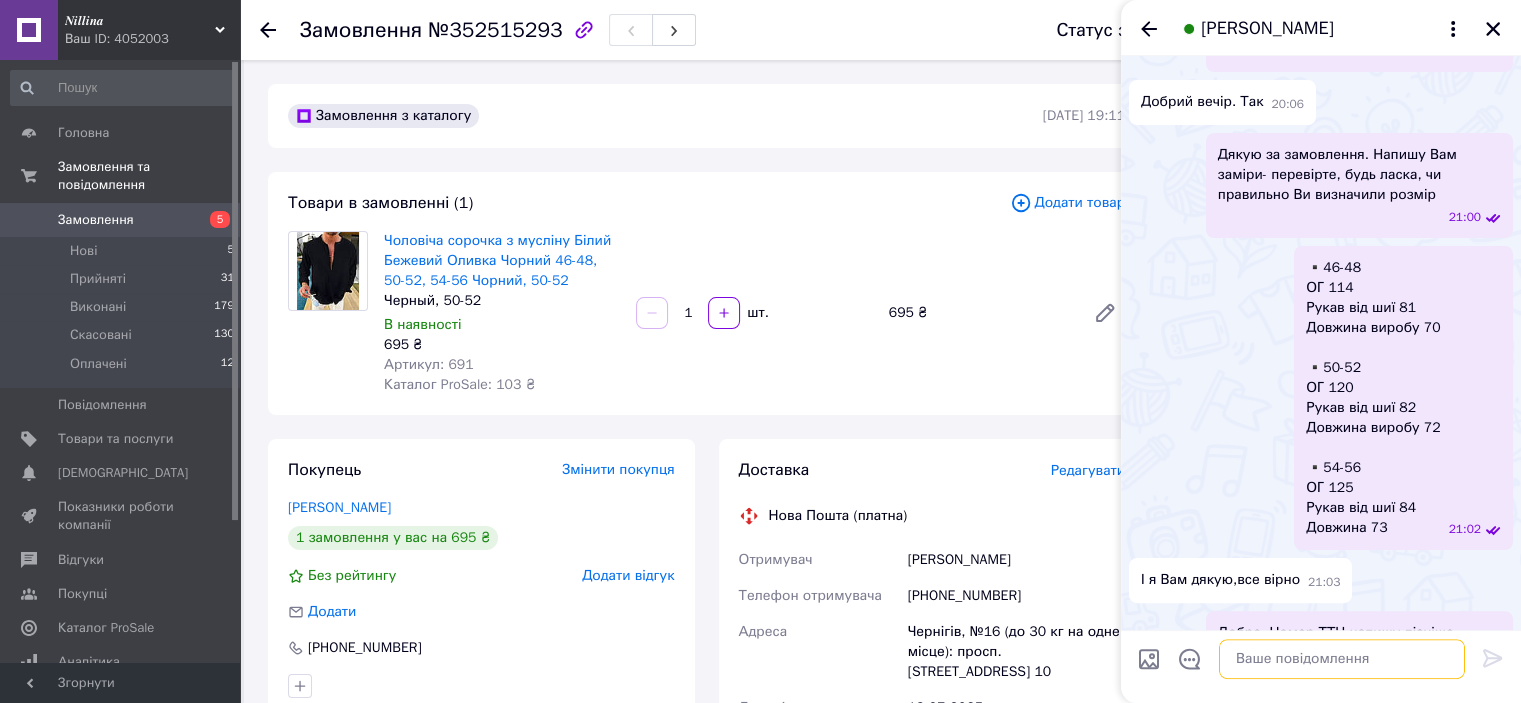 scroll, scrollTop: 0, scrollLeft: 0, axis: both 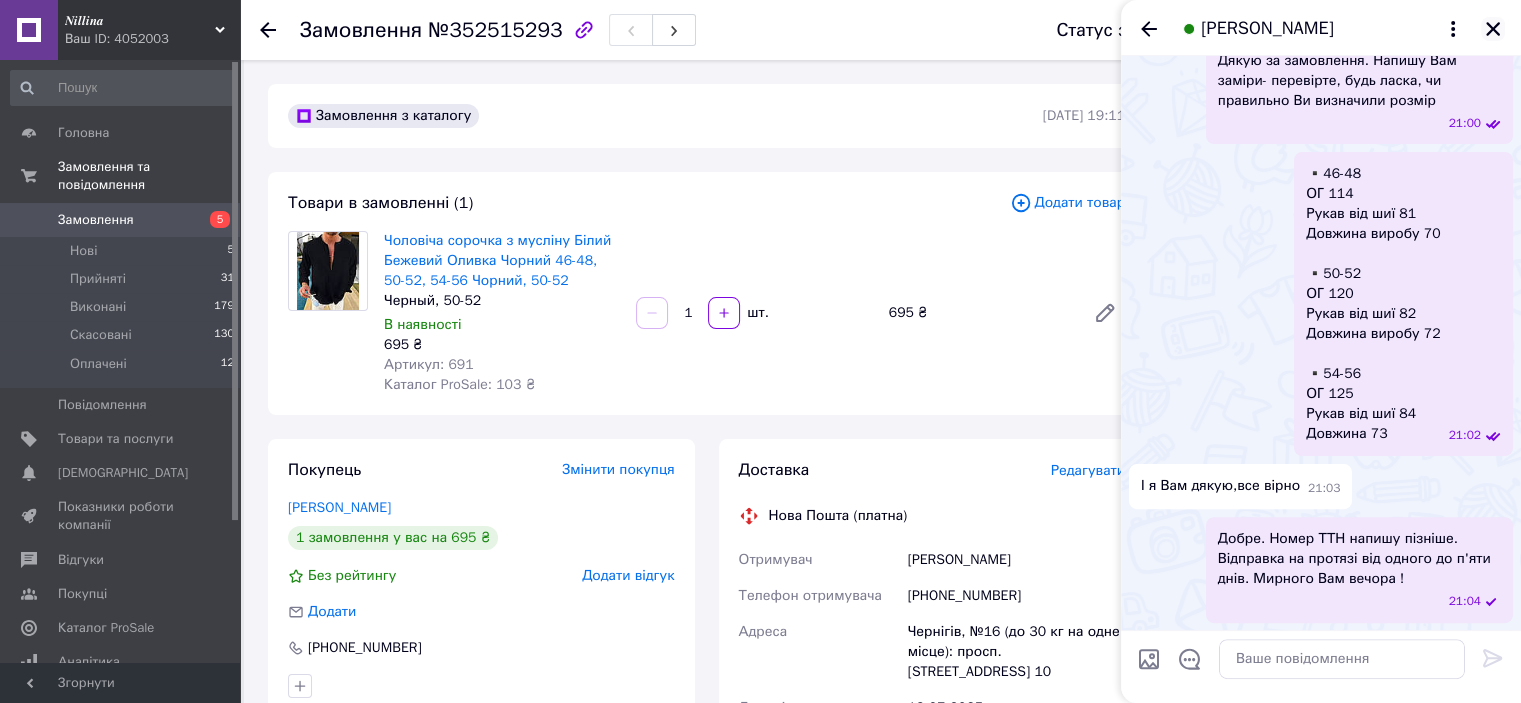click 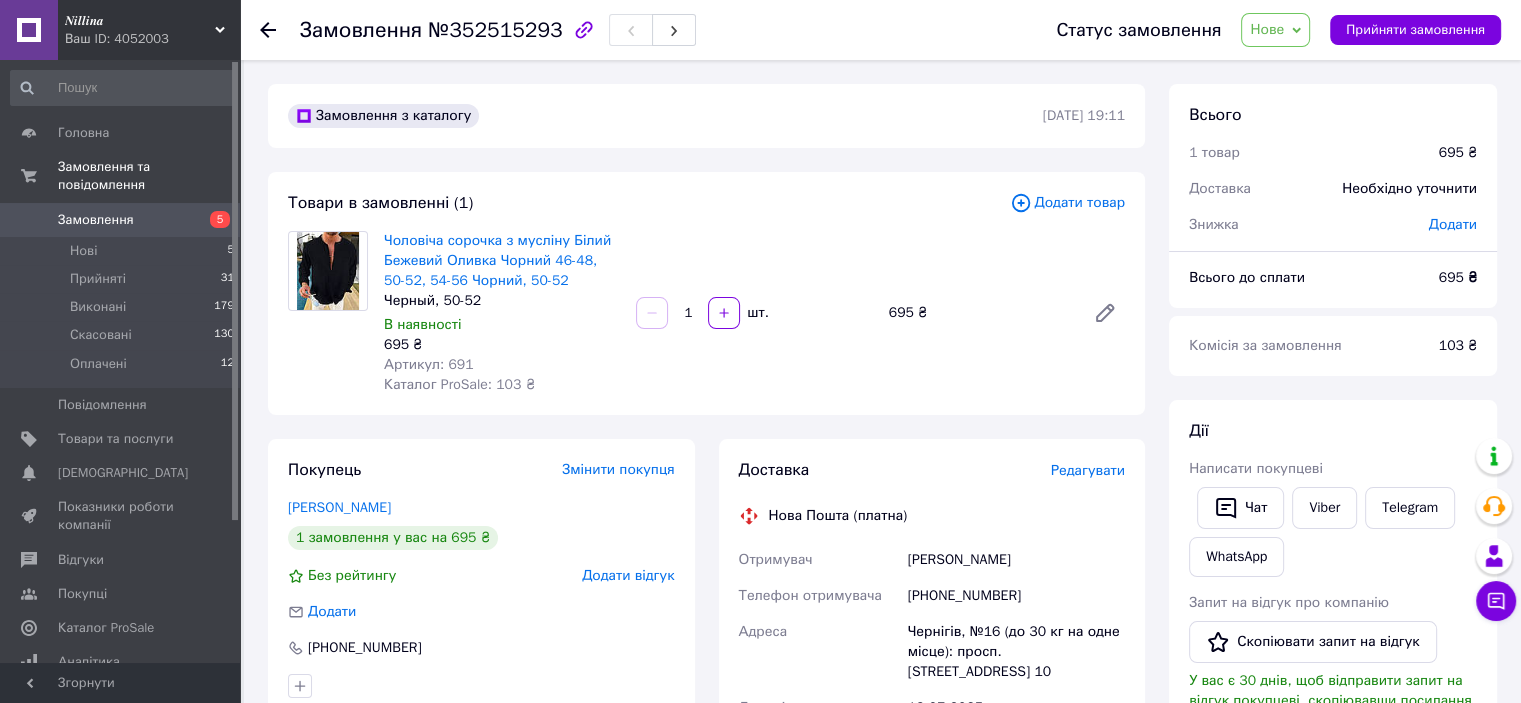 click 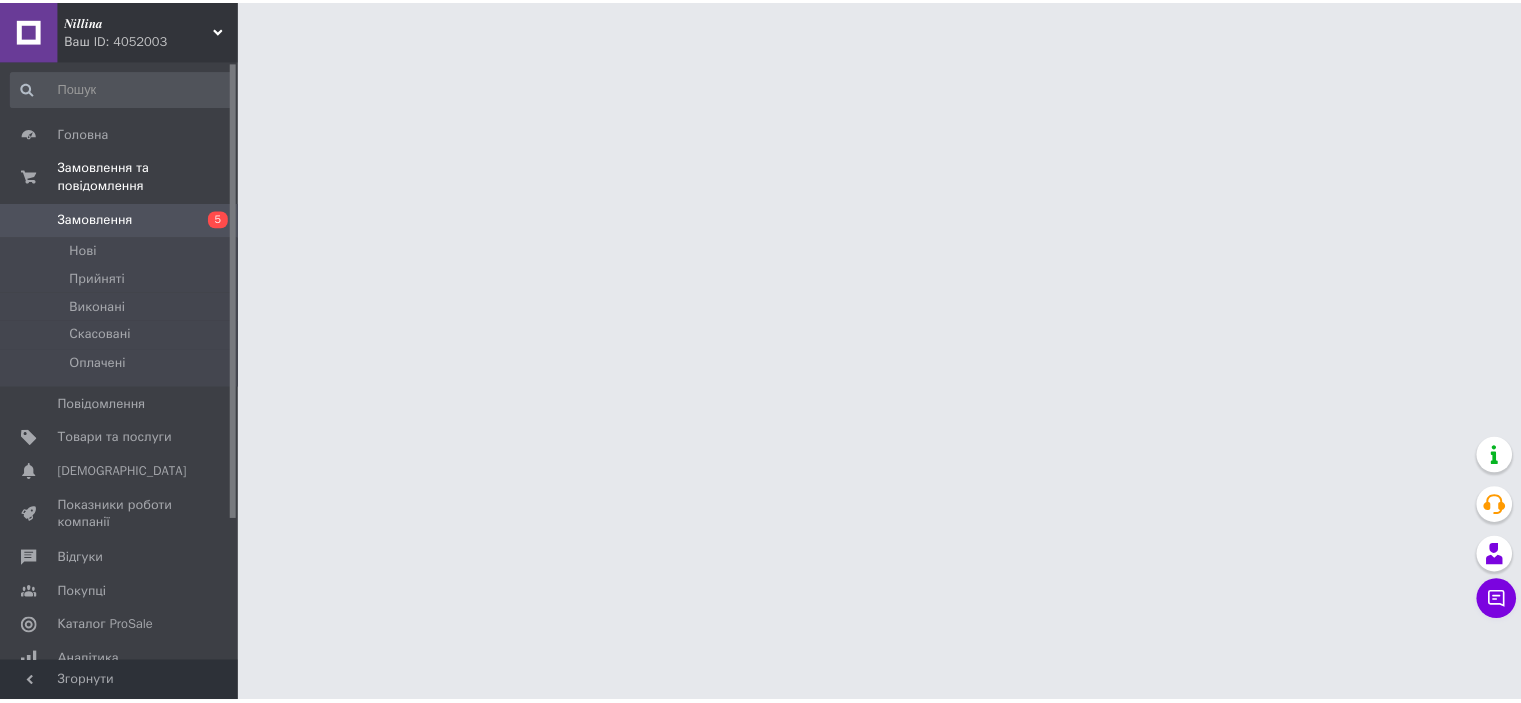 scroll, scrollTop: 0, scrollLeft: 0, axis: both 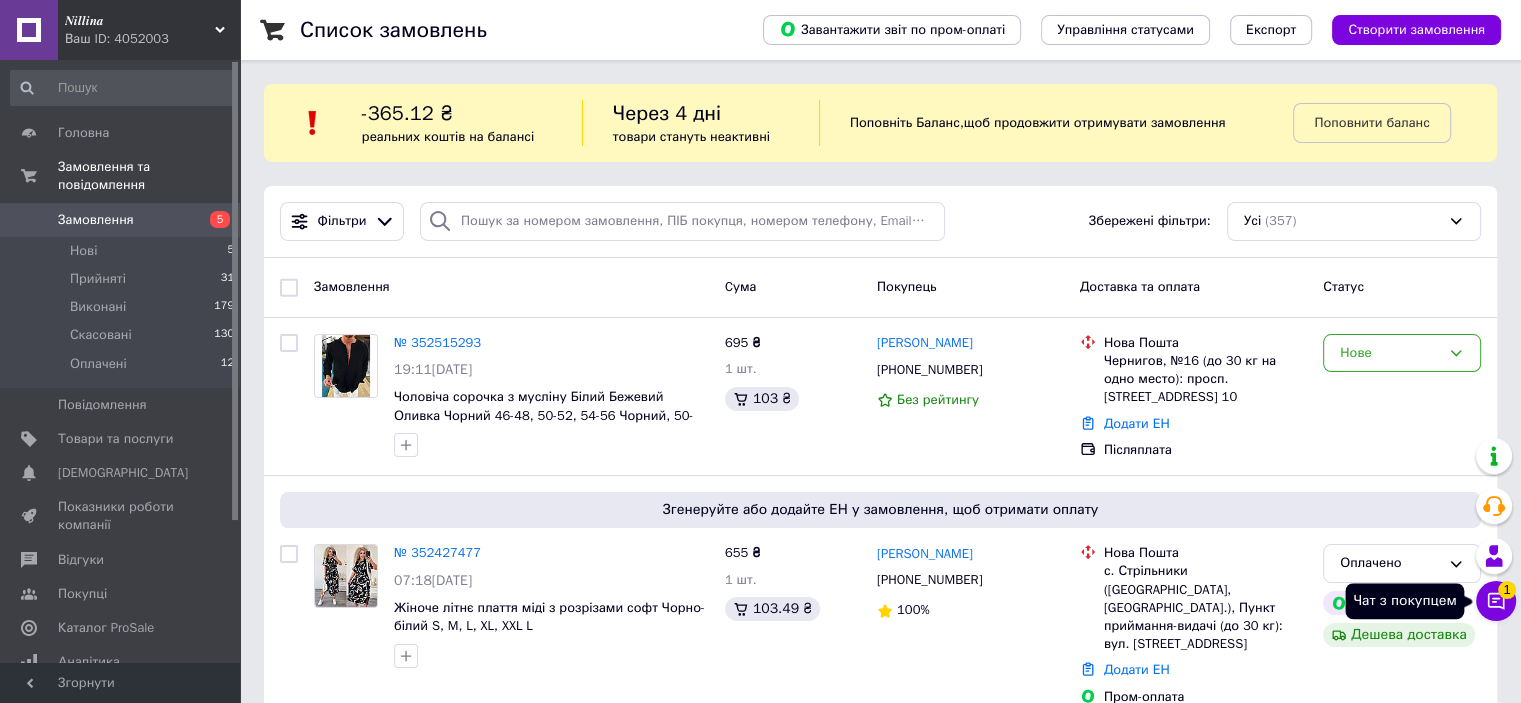 click 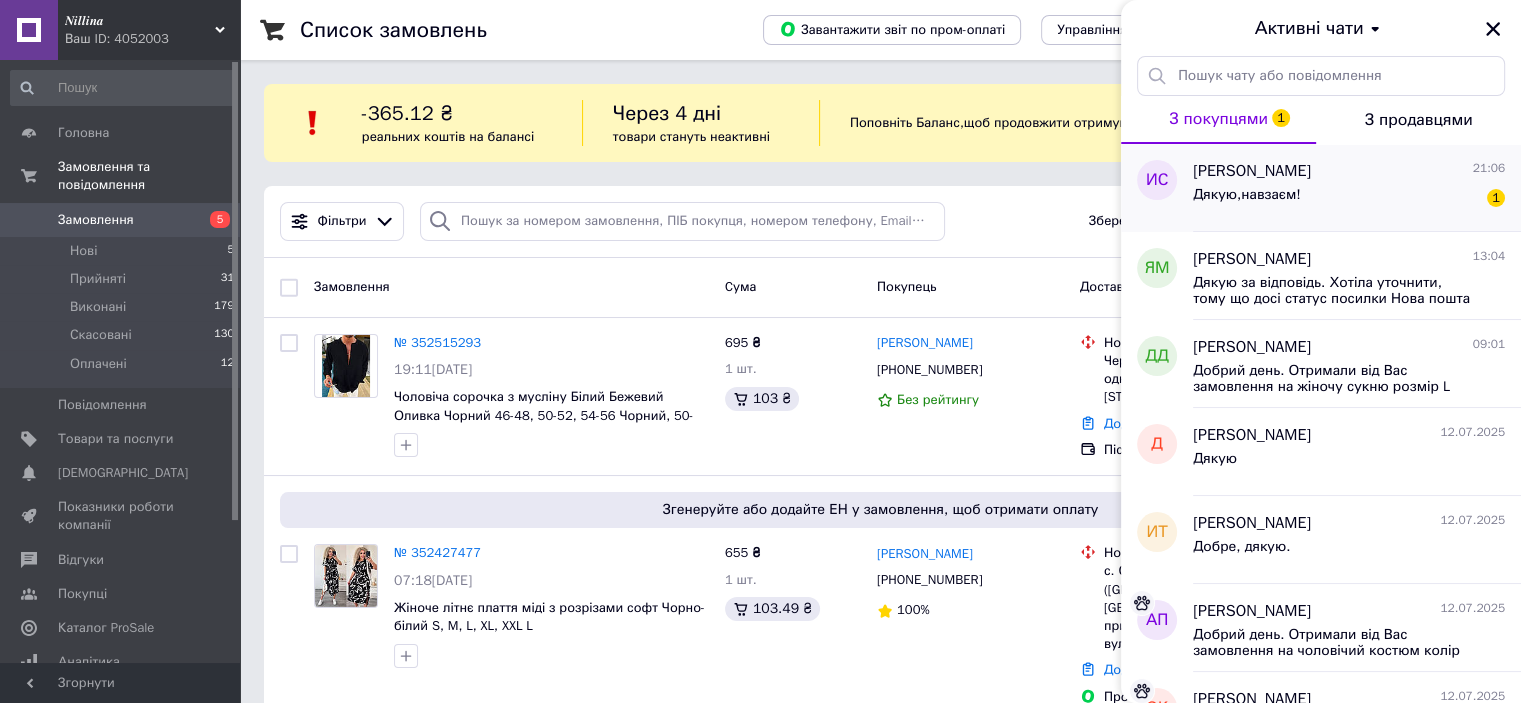 click on "Дякую,навзаєм! 1" at bounding box center [1349, 199] 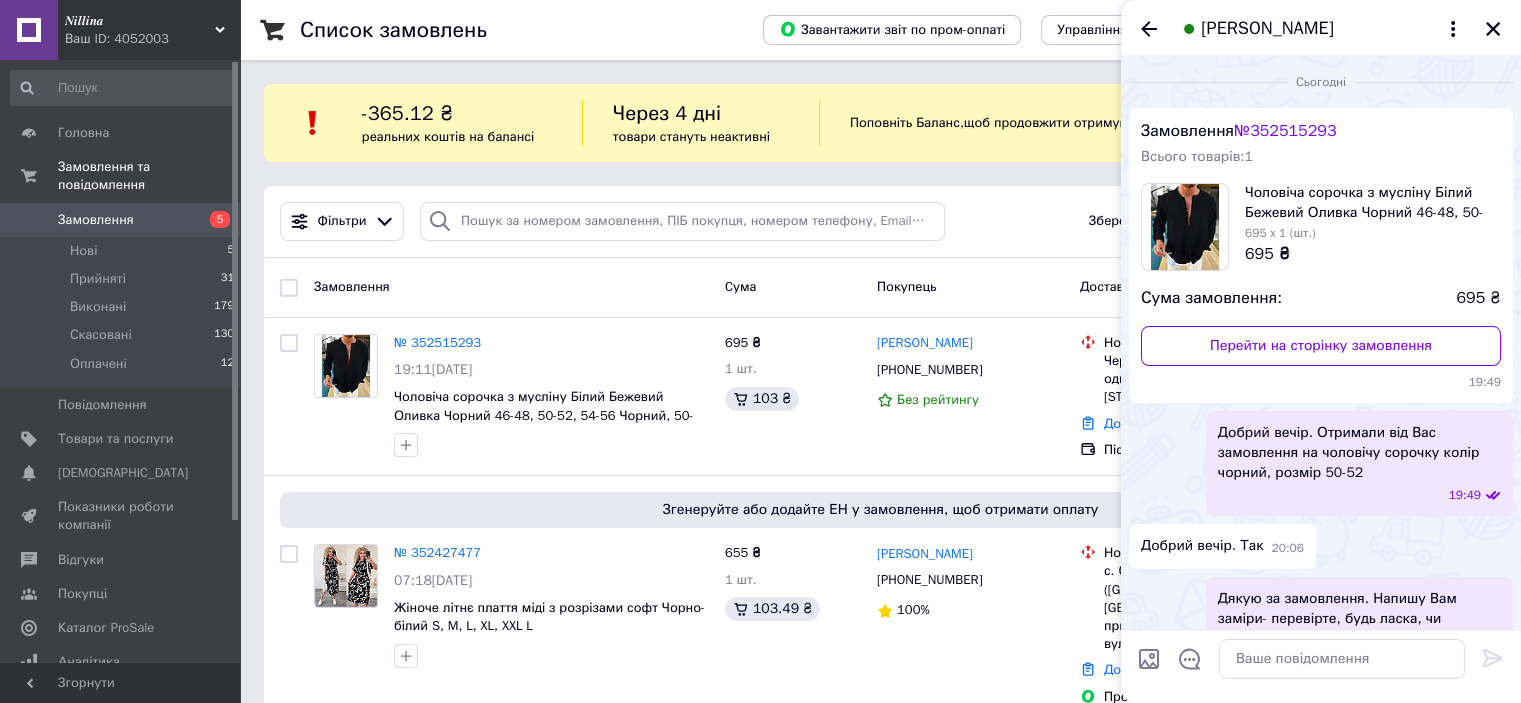 scroll, scrollTop: 628, scrollLeft: 0, axis: vertical 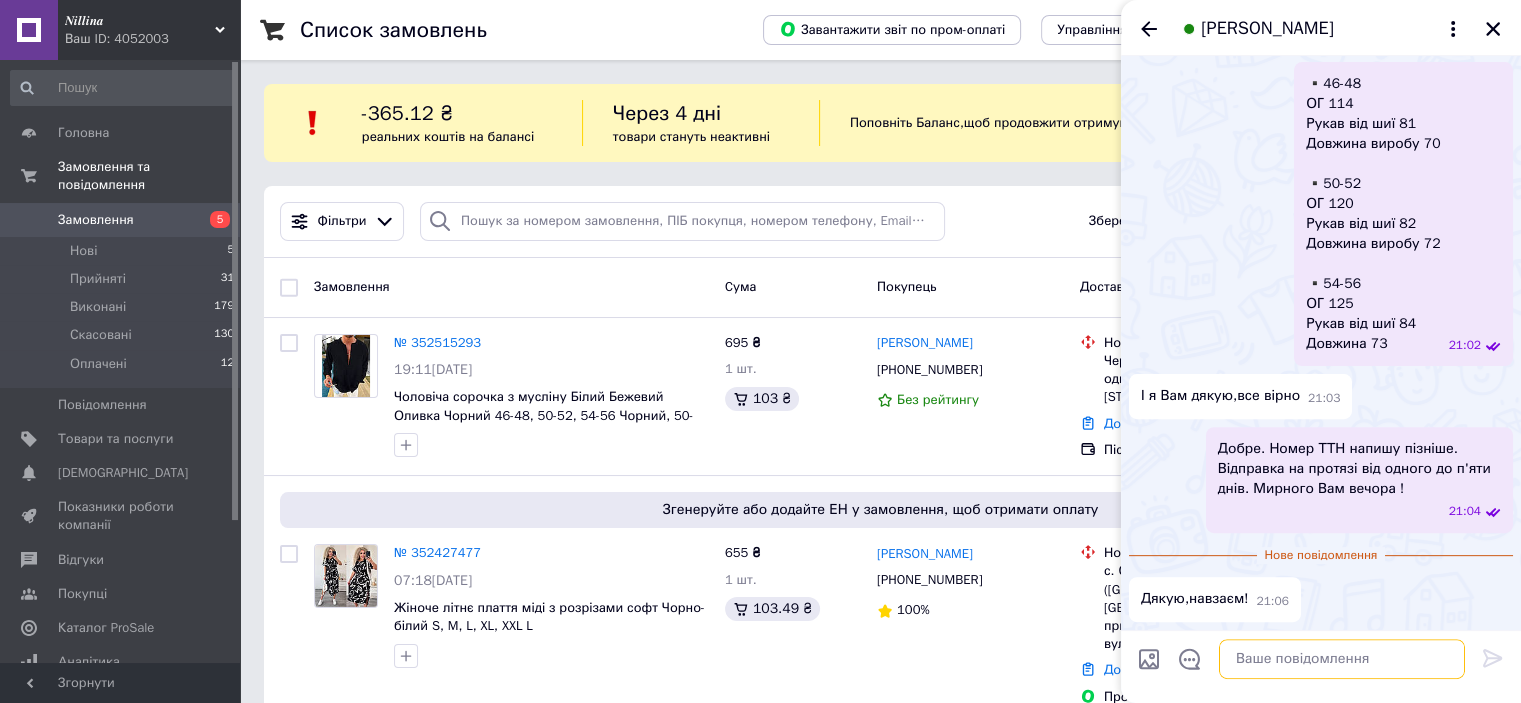 click at bounding box center [1342, 659] 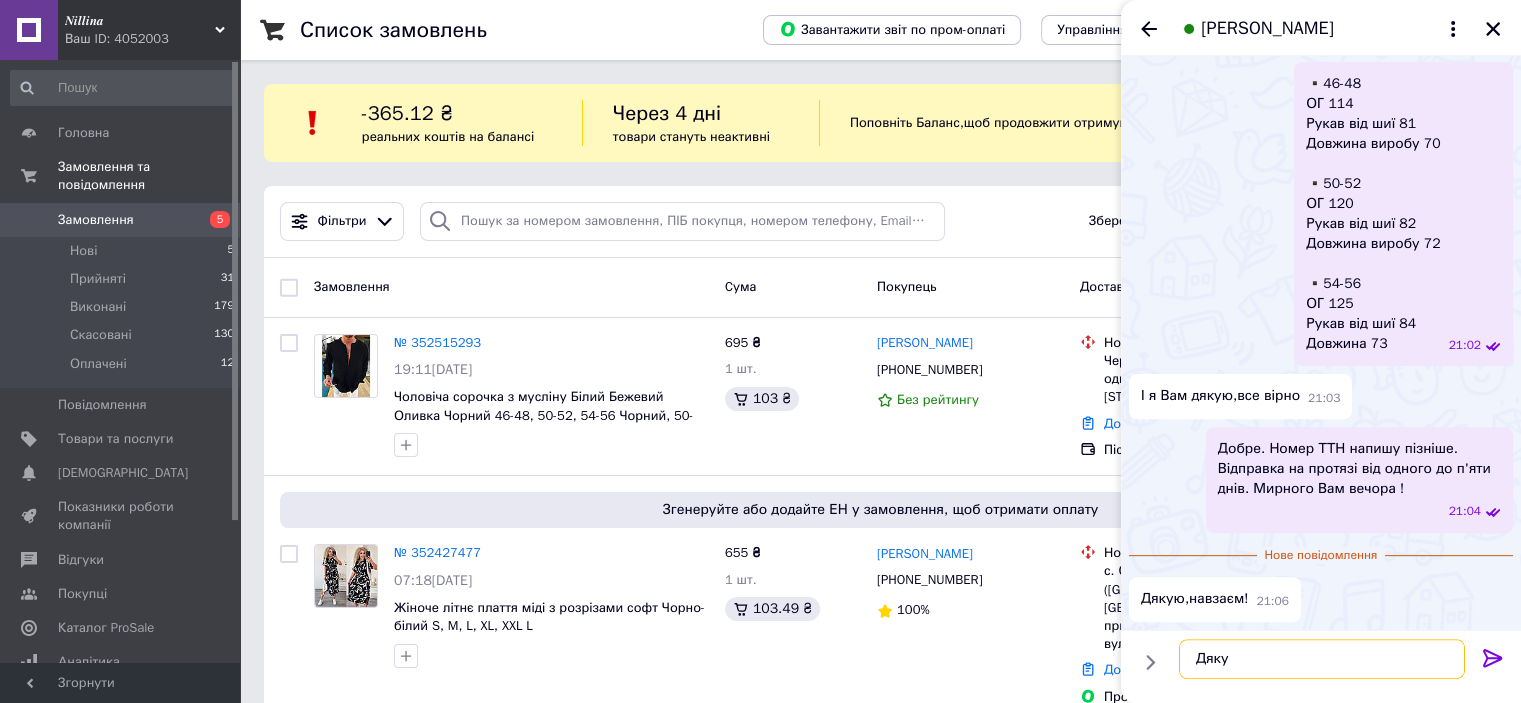 type on "Дякую" 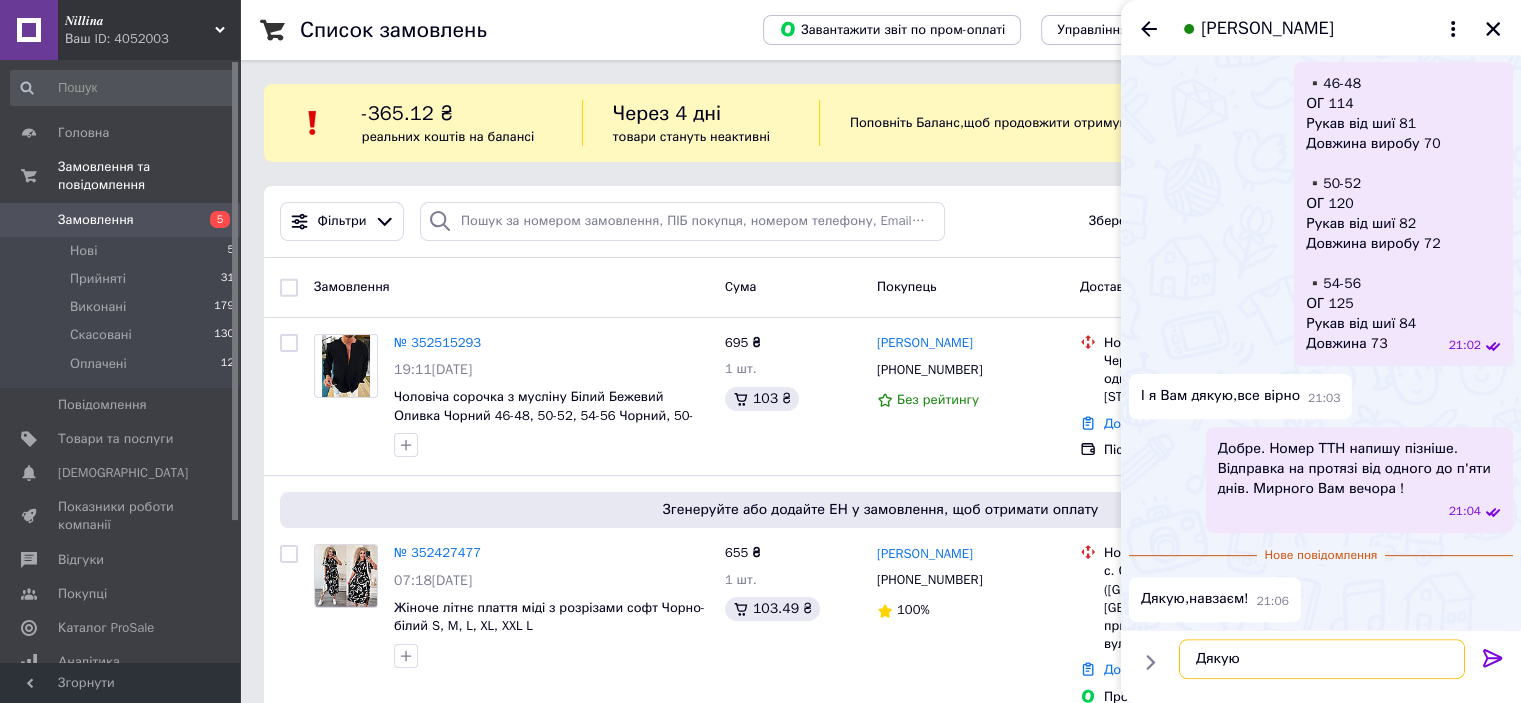 type 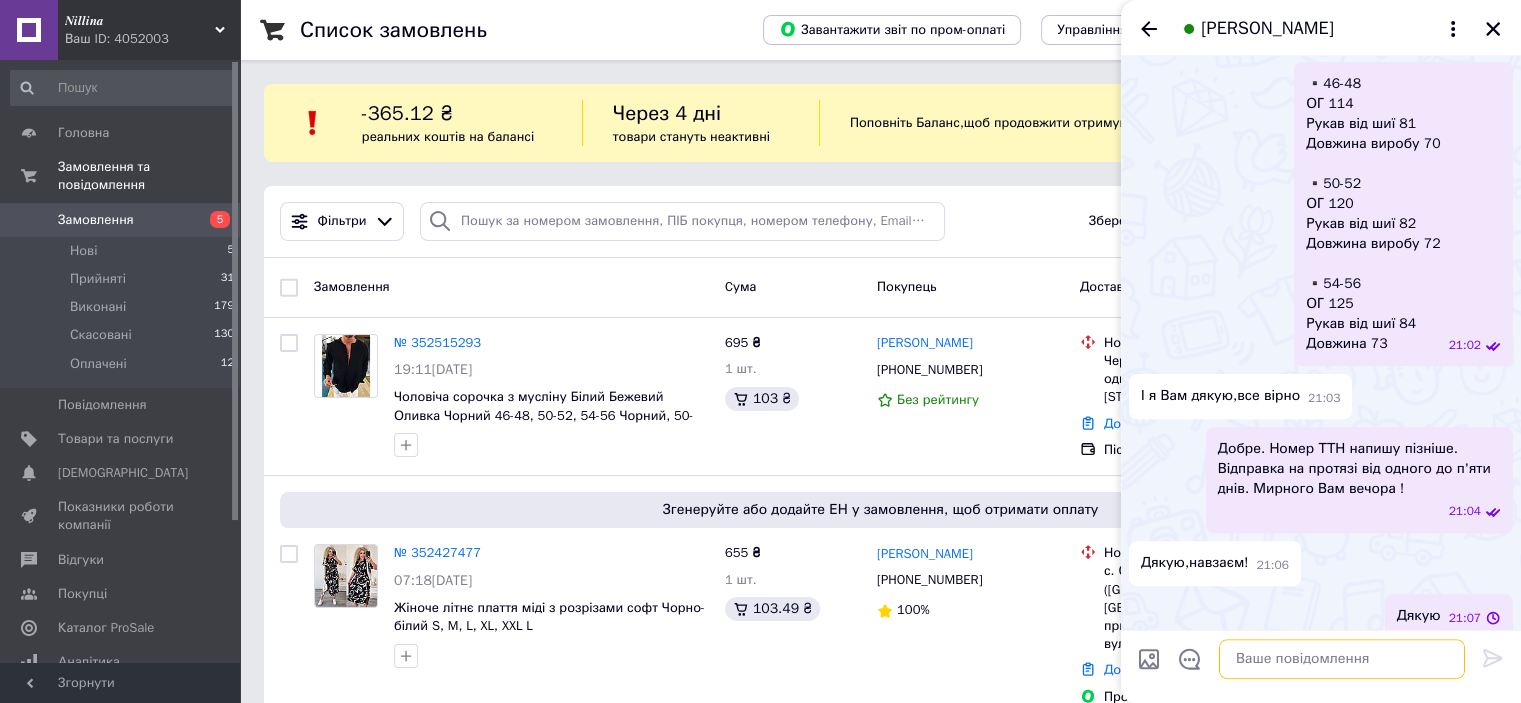 scroll, scrollTop: 644, scrollLeft: 0, axis: vertical 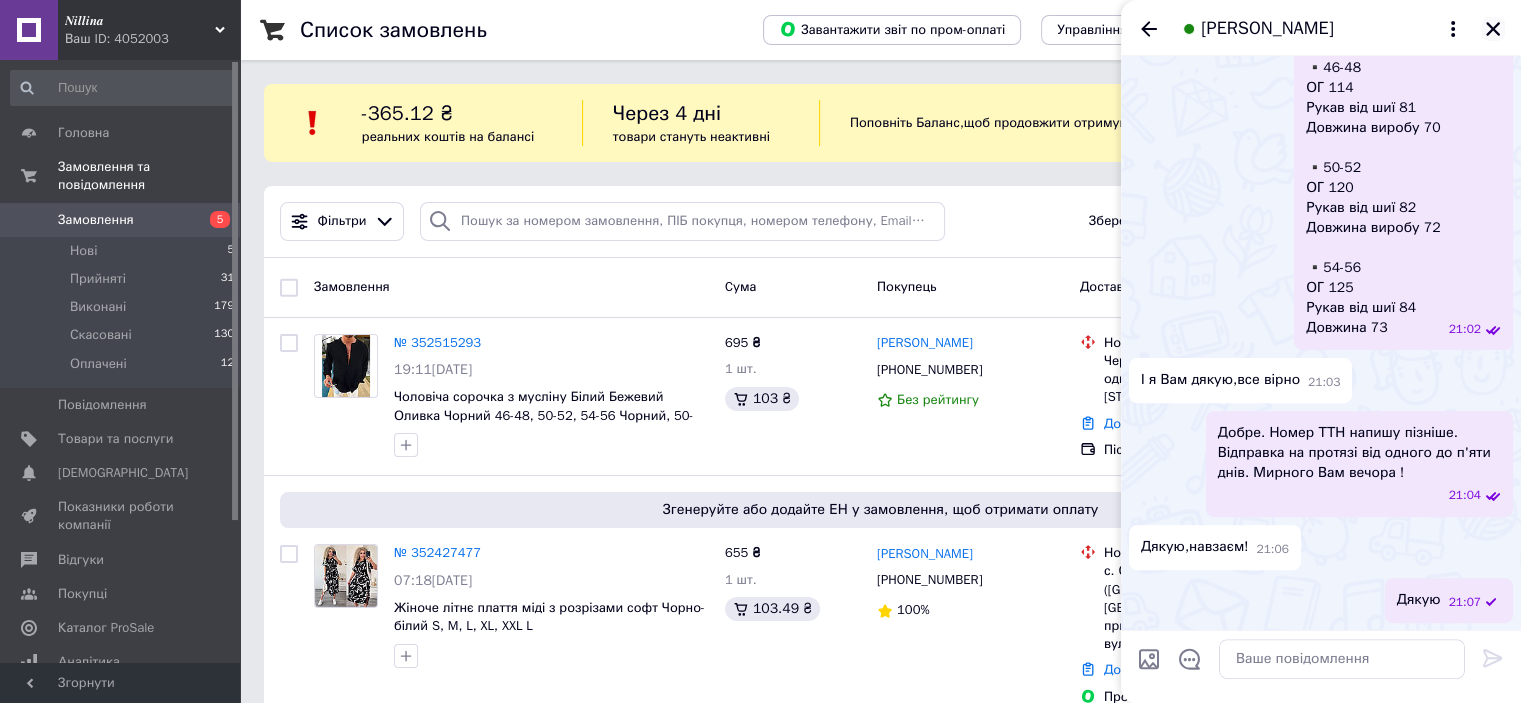 click 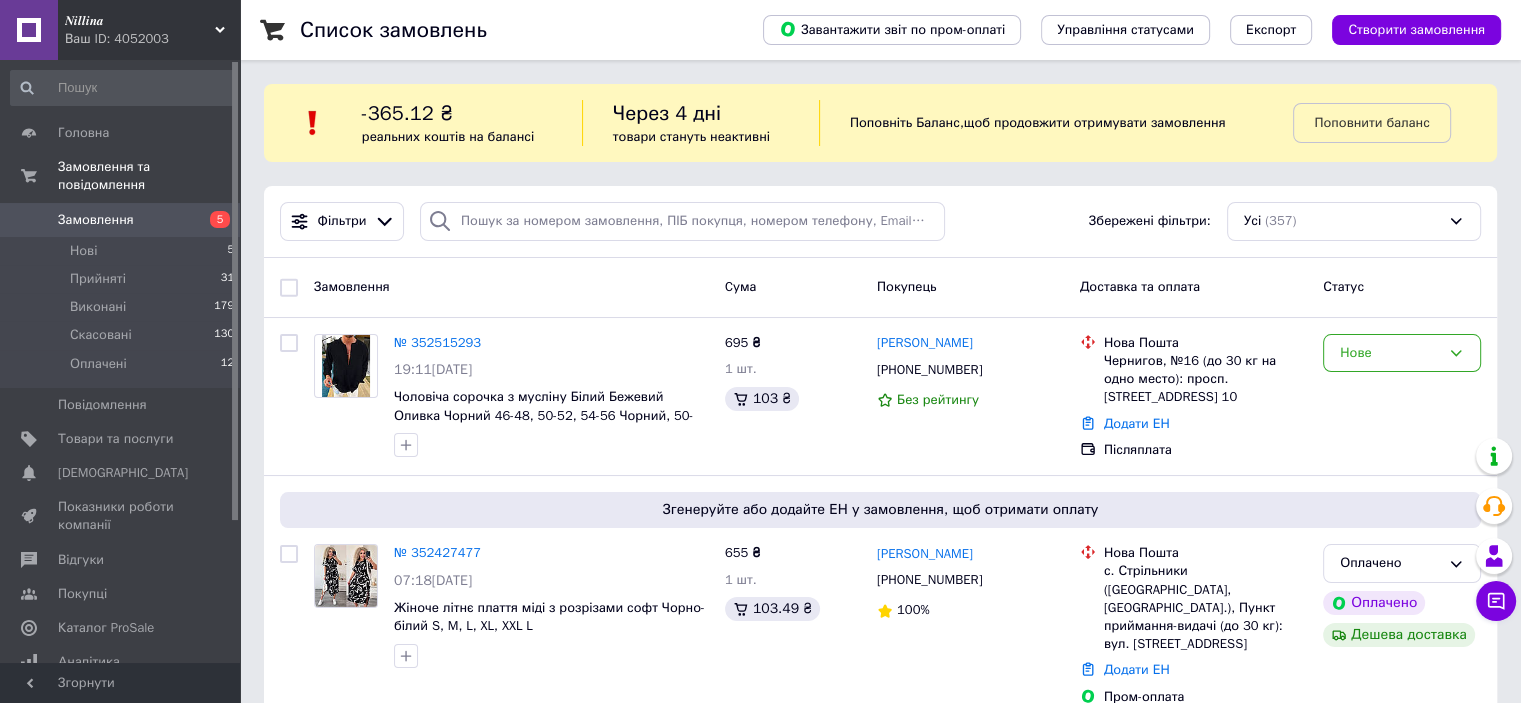 click on "№ 352515293" at bounding box center (437, 342) 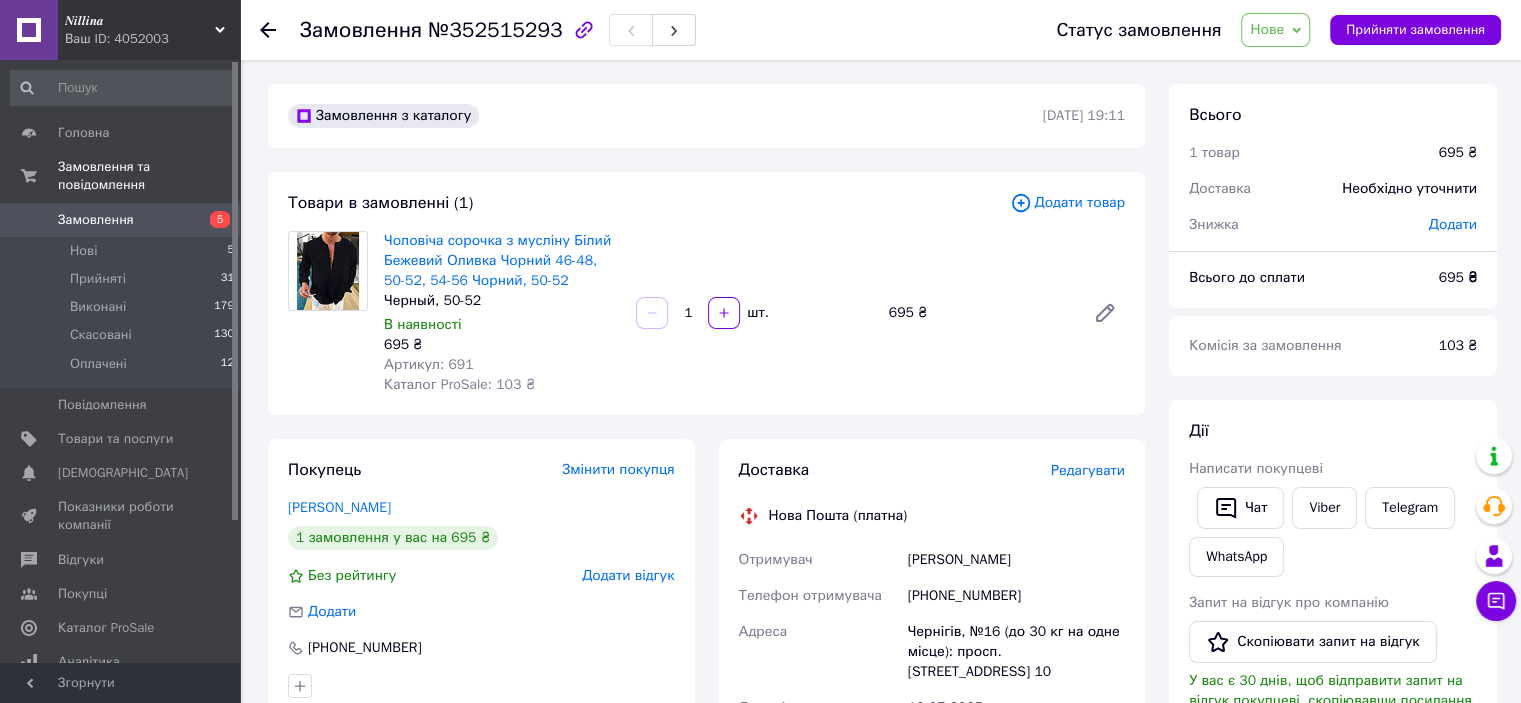 click on "Нове" at bounding box center (1275, 30) 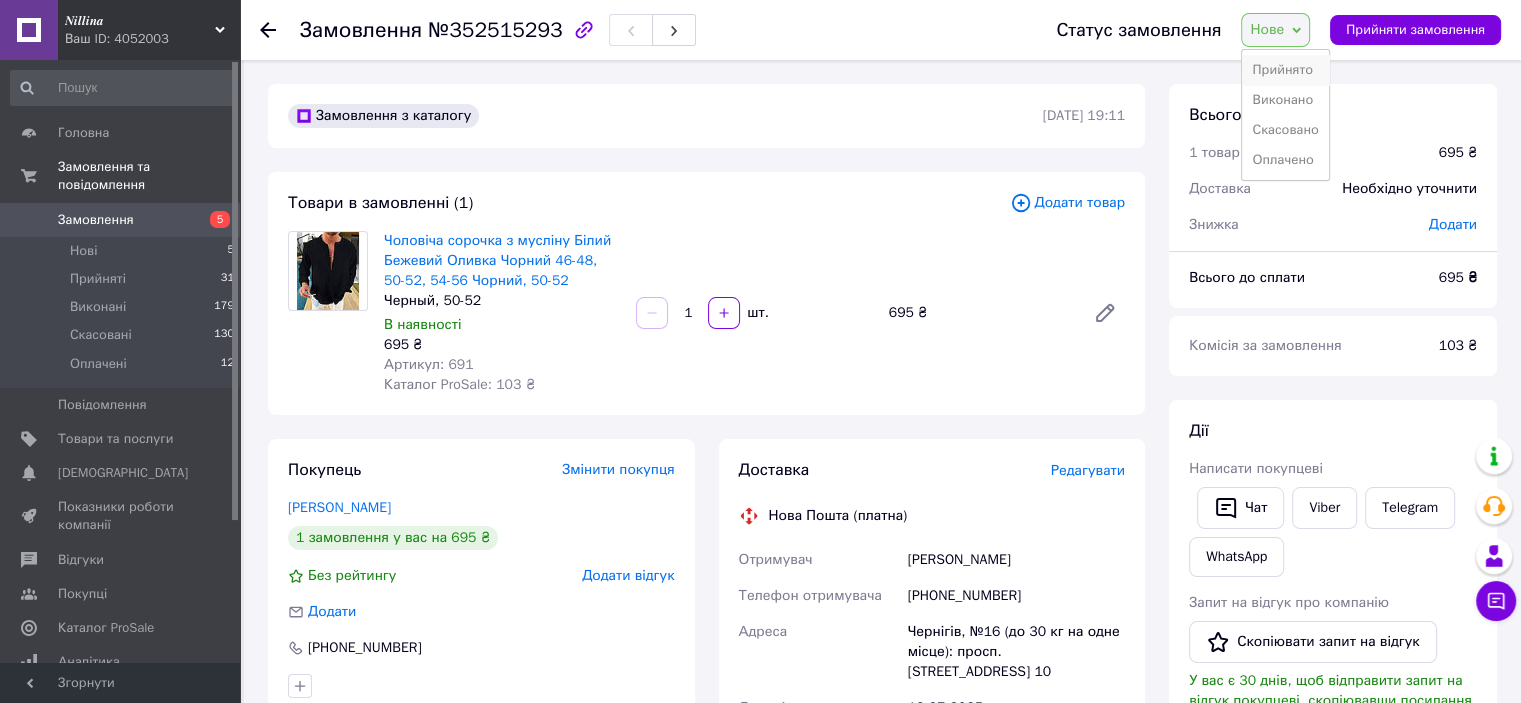 click on "Прийнято" at bounding box center [1285, 70] 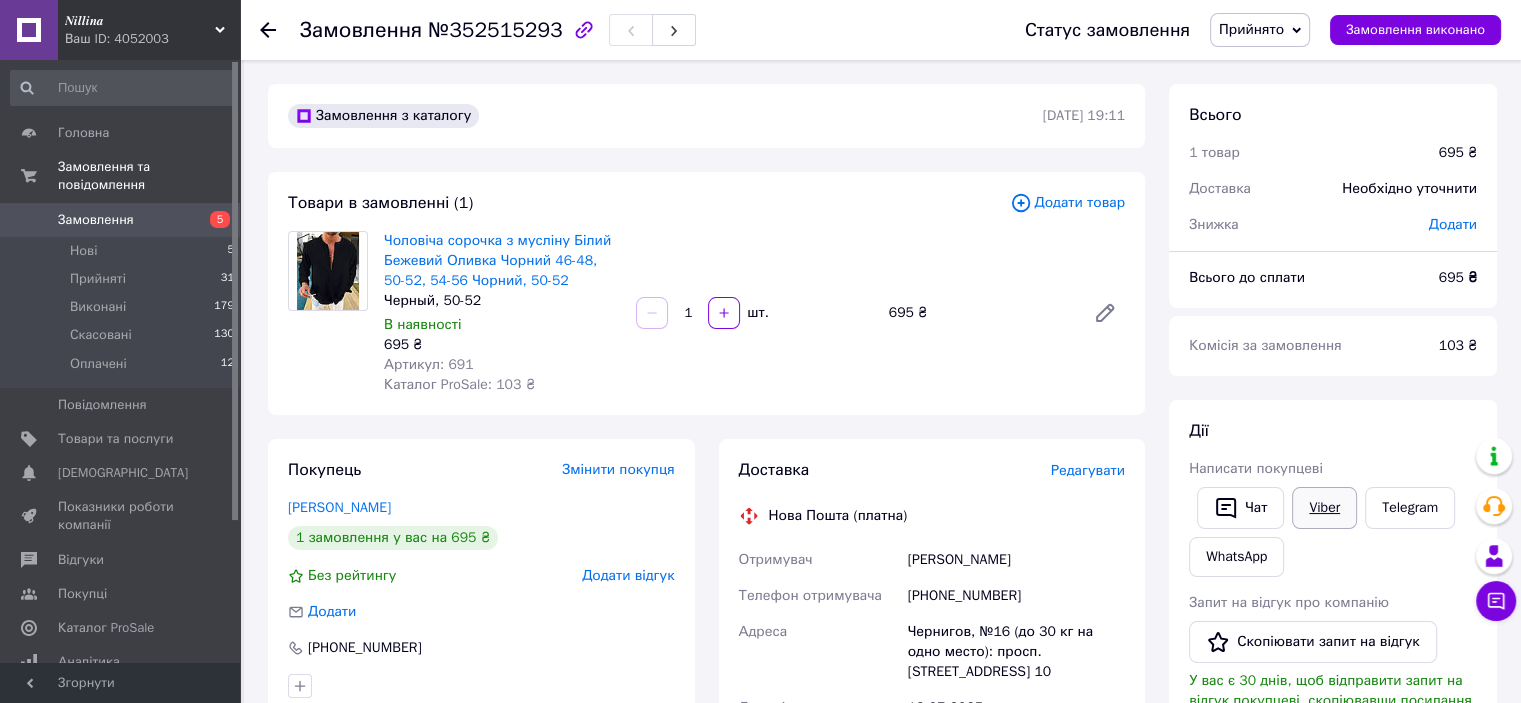 click on "Viber" at bounding box center (1324, 508) 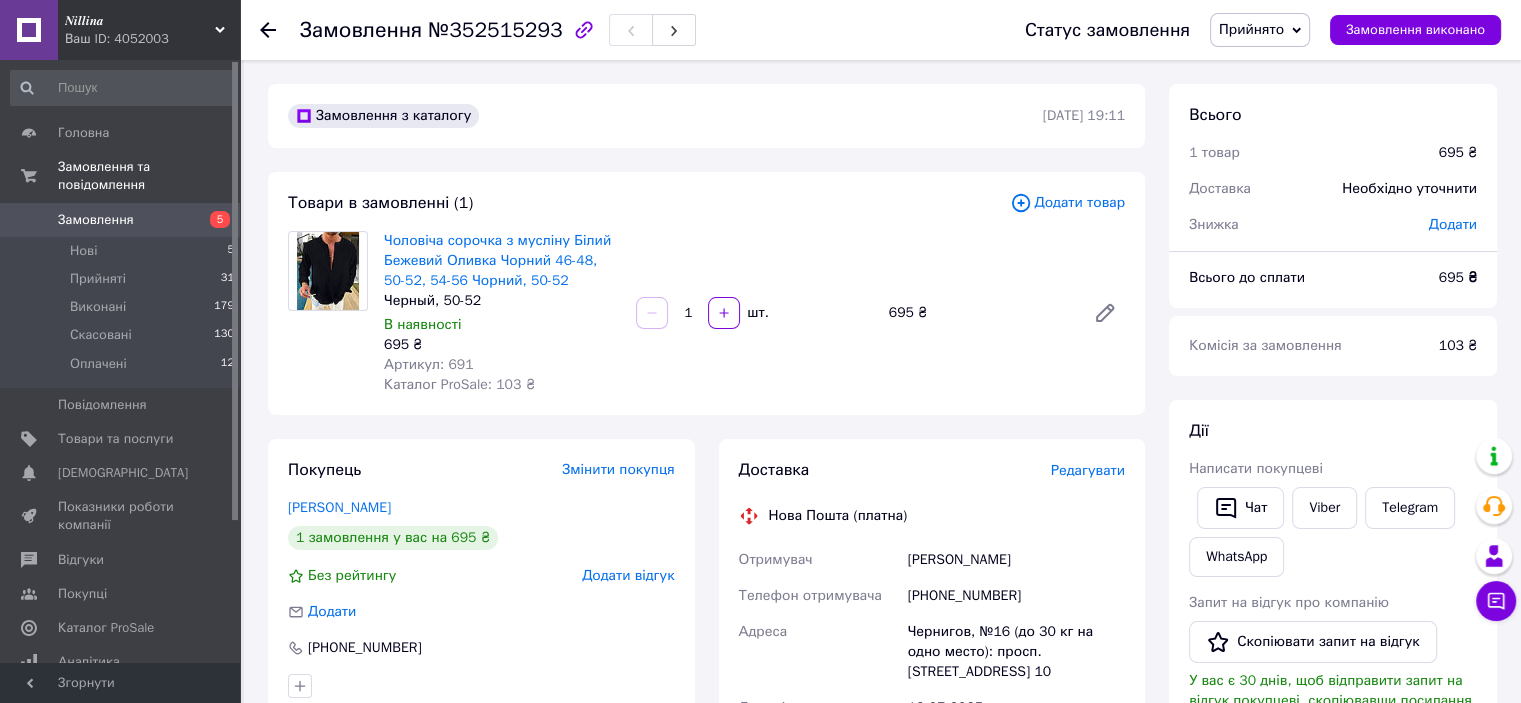 click 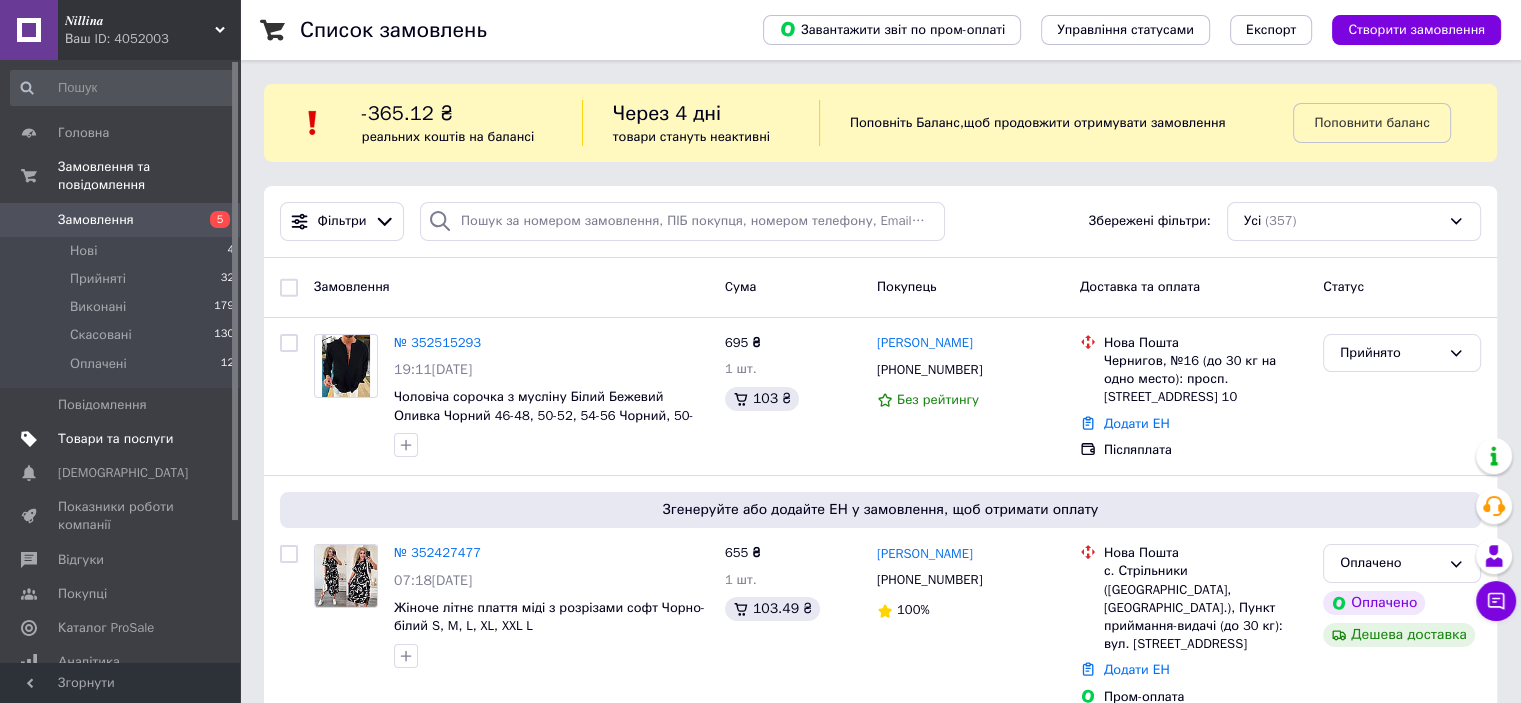 click on "Товари та послуги" at bounding box center [115, 439] 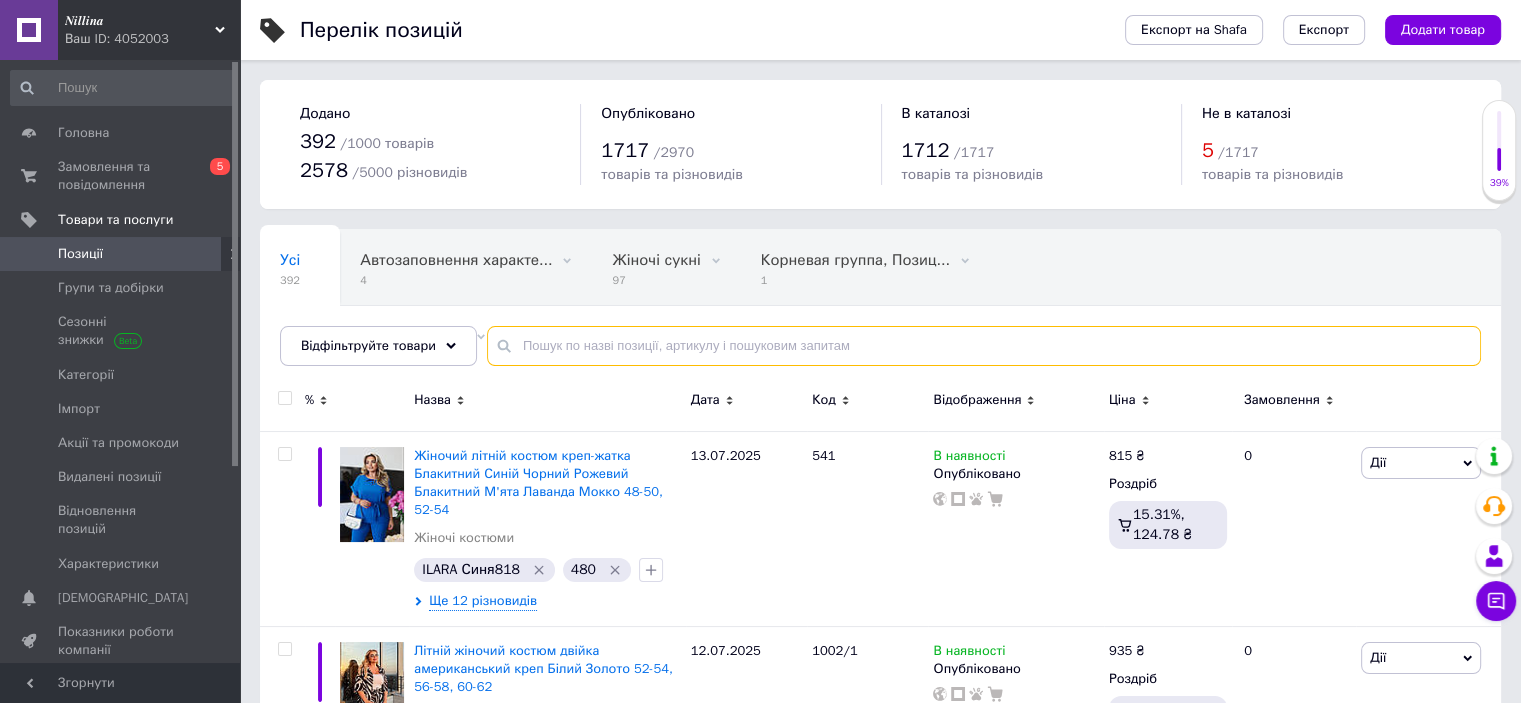 click at bounding box center (984, 346) 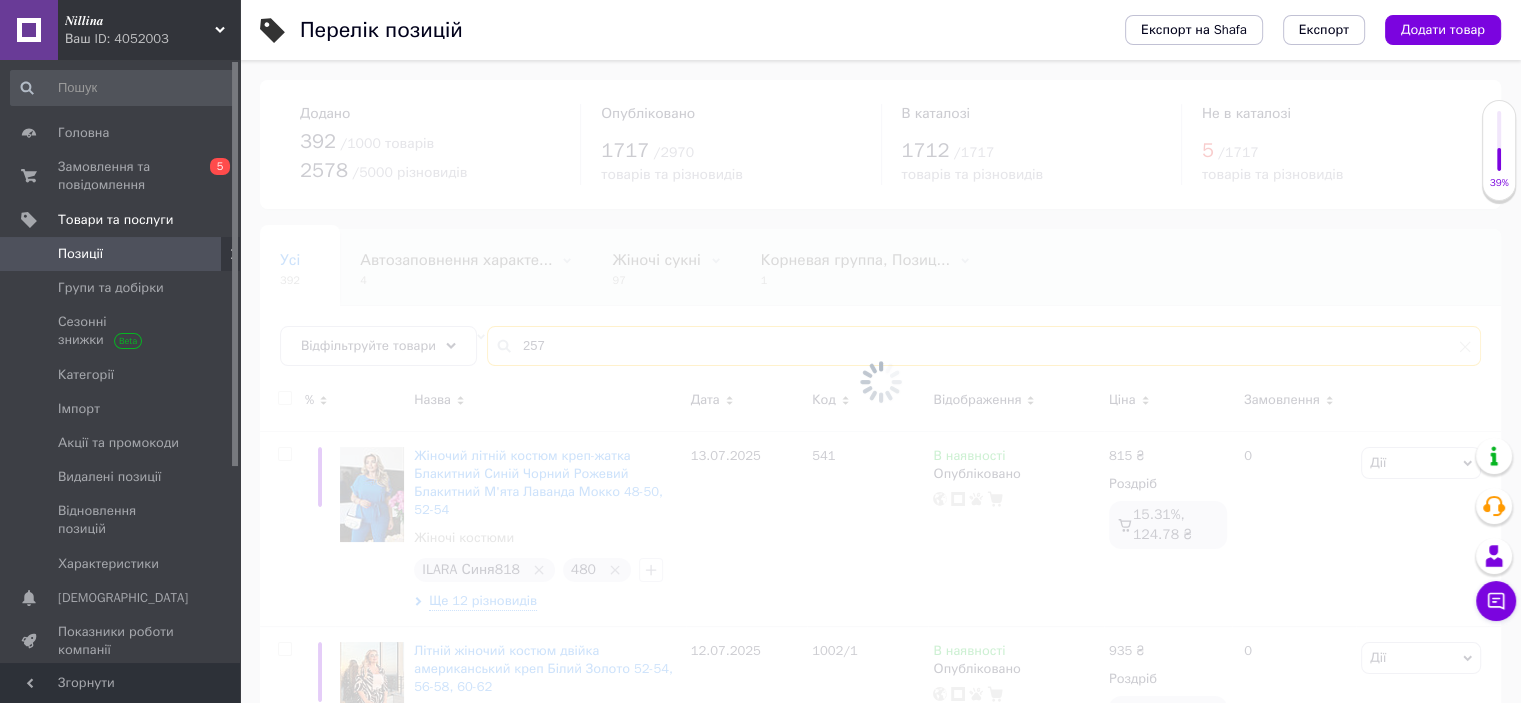 type on "257" 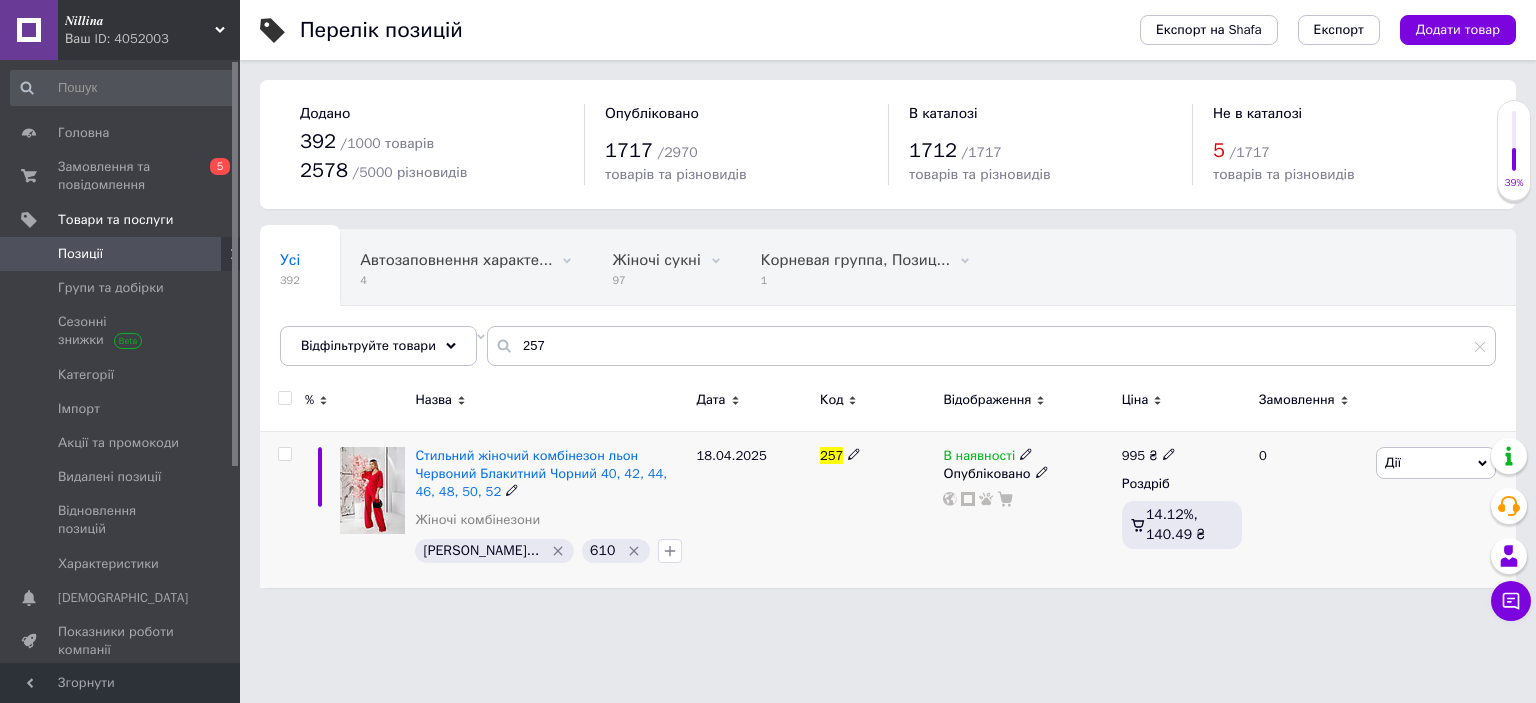 click on "Дії" at bounding box center (1436, 463) 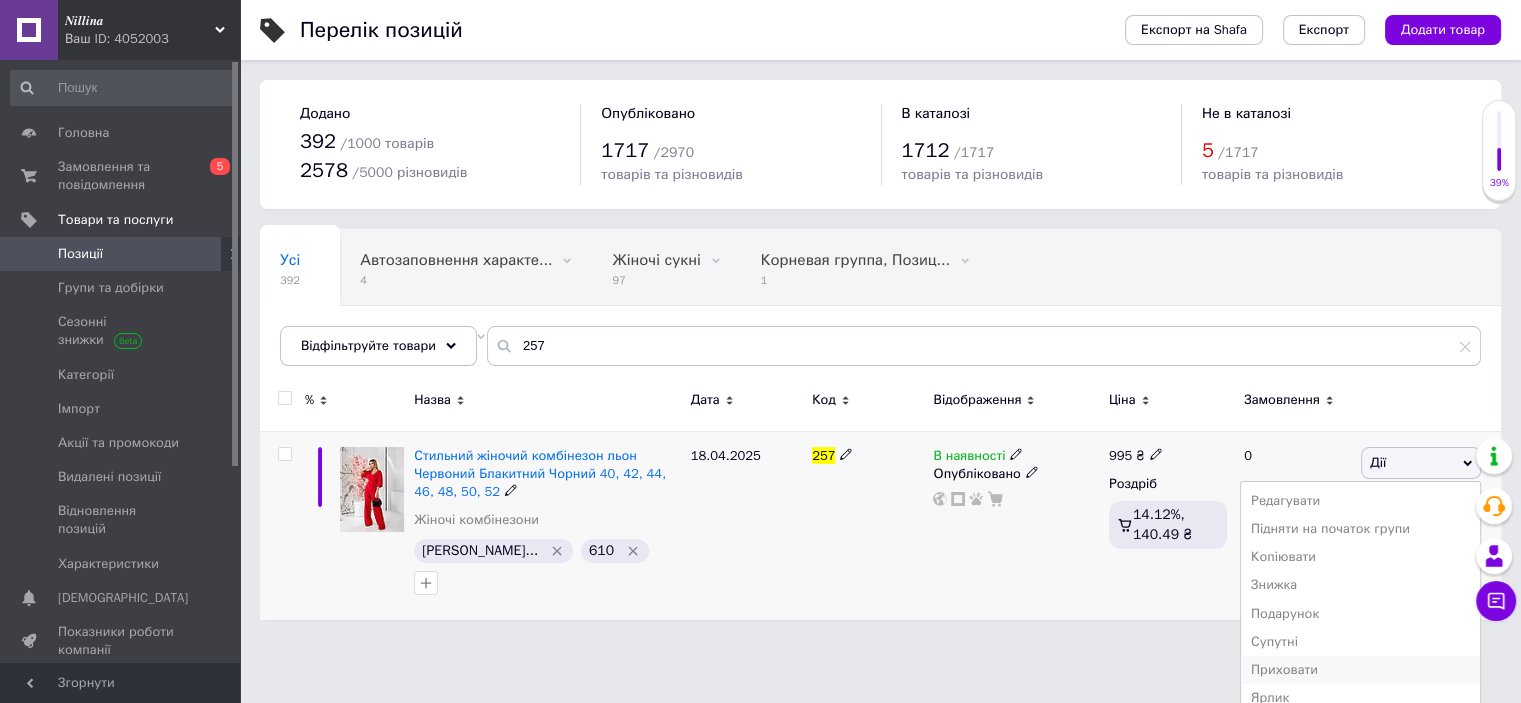 click on "Приховати" at bounding box center (1360, 670) 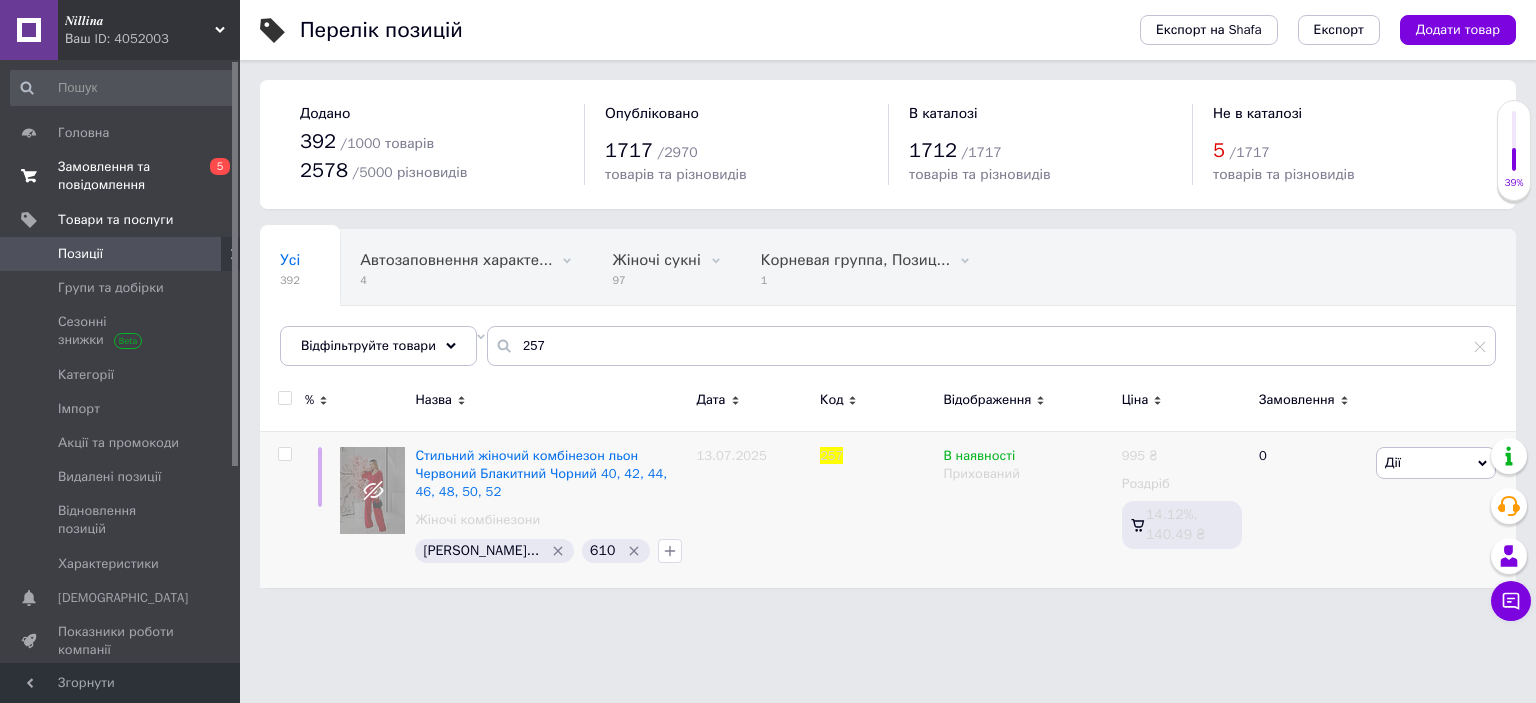 click on "Замовлення та повідомлення" at bounding box center [121, 176] 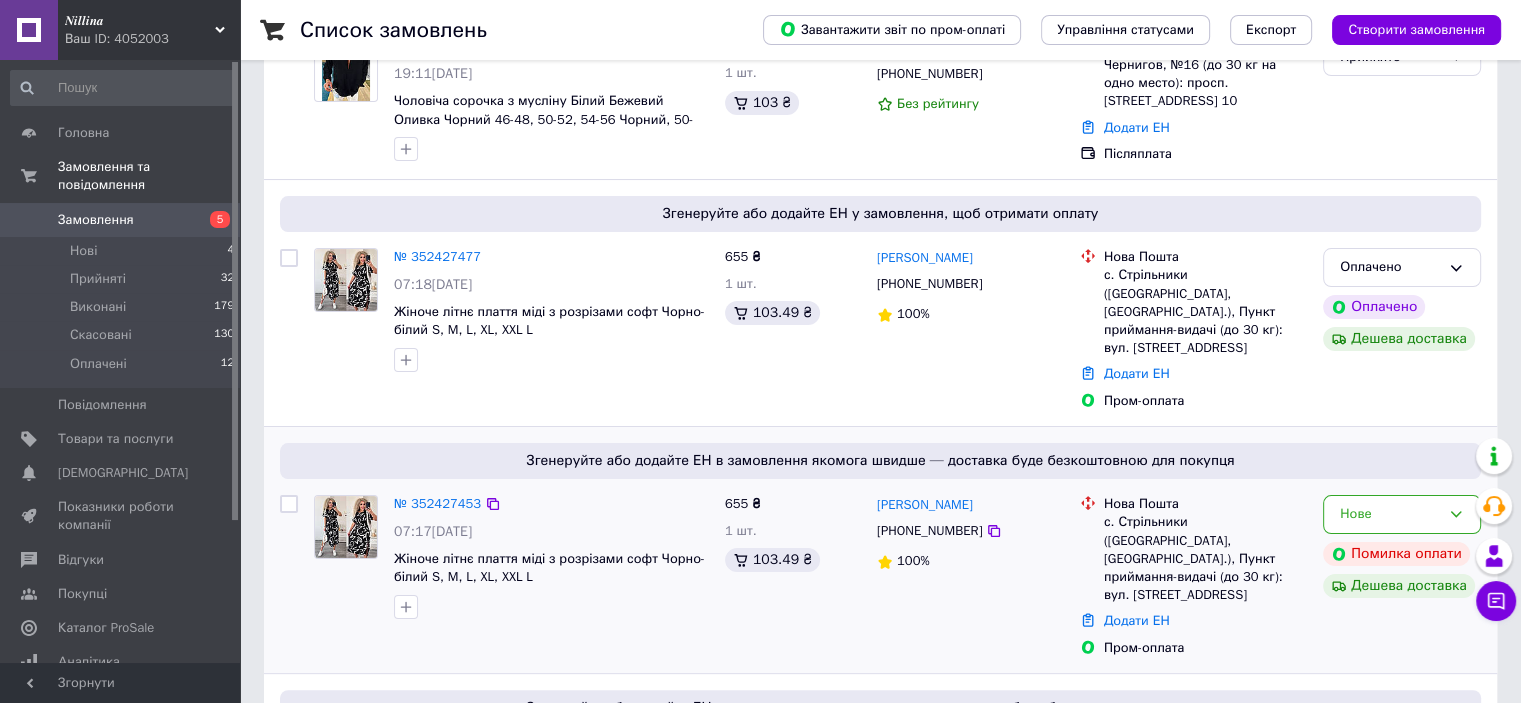 scroll, scrollTop: 300, scrollLeft: 0, axis: vertical 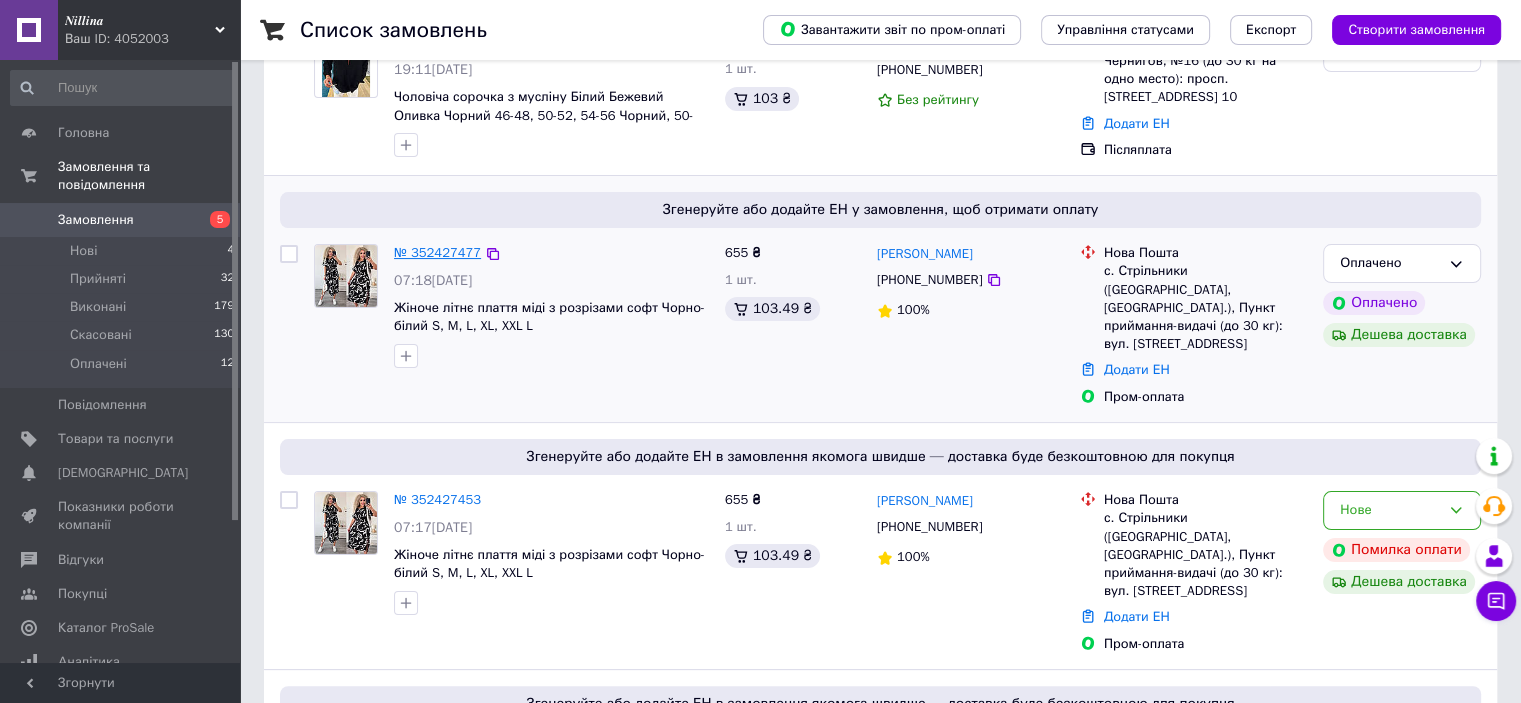 click on "№ 352427477" at bounding box center (437, 252) 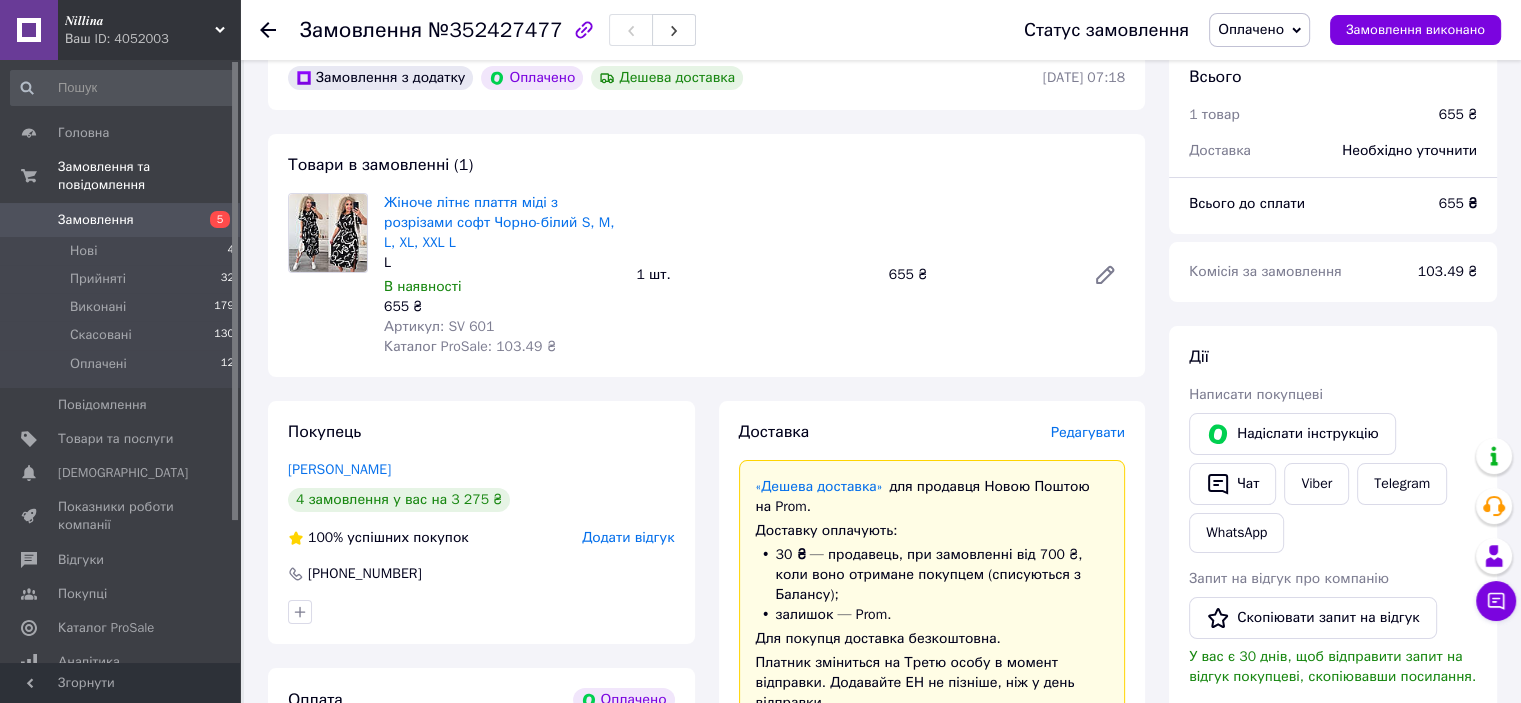 scroll, scrollTop: 0, scrollLeft: 0, axis: both 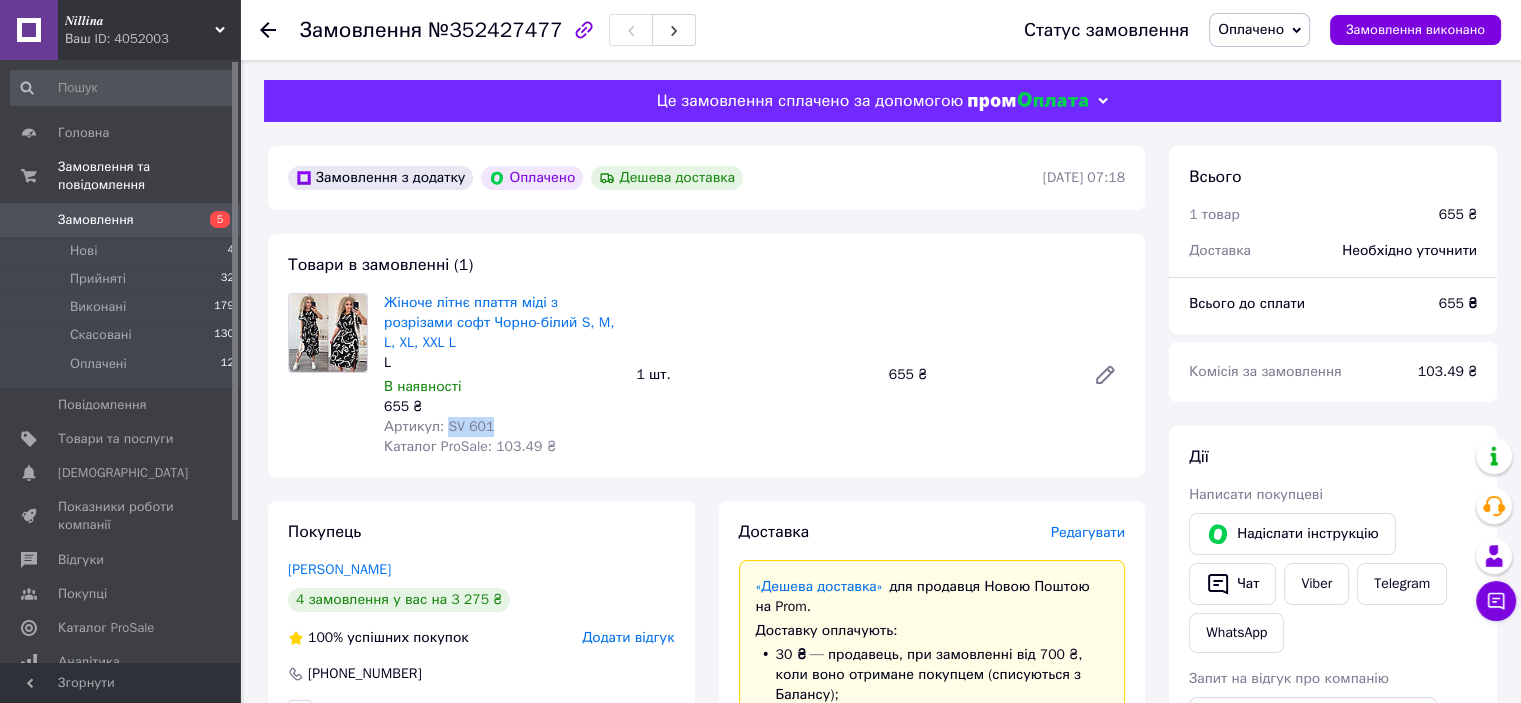 drag, startPoint x: 502, startPoint y: 403, endPoint x: 444, endPoint y: 407, distance: 58.137768 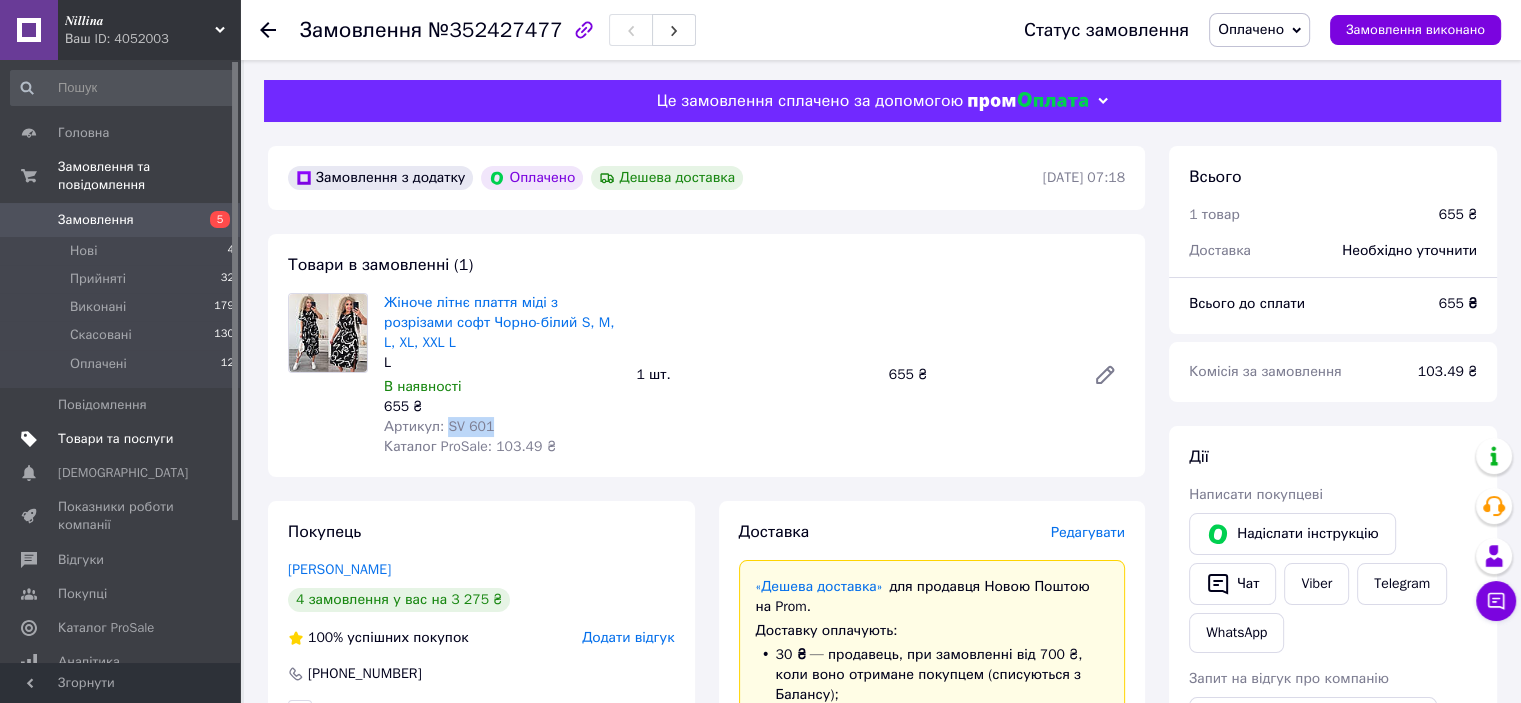 click on "Товари та послуги" at bounding box center (121, 439) 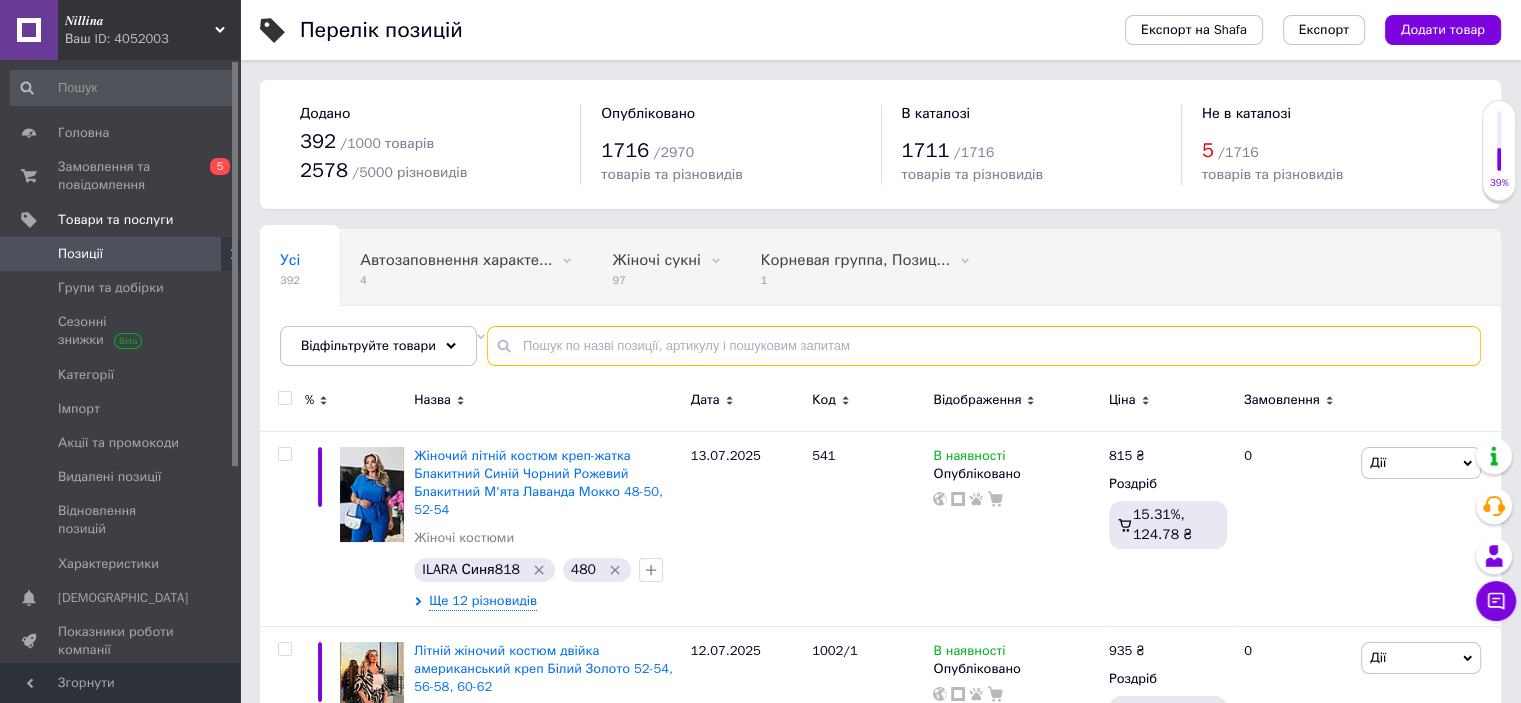 click at bounding box center [984, 346] 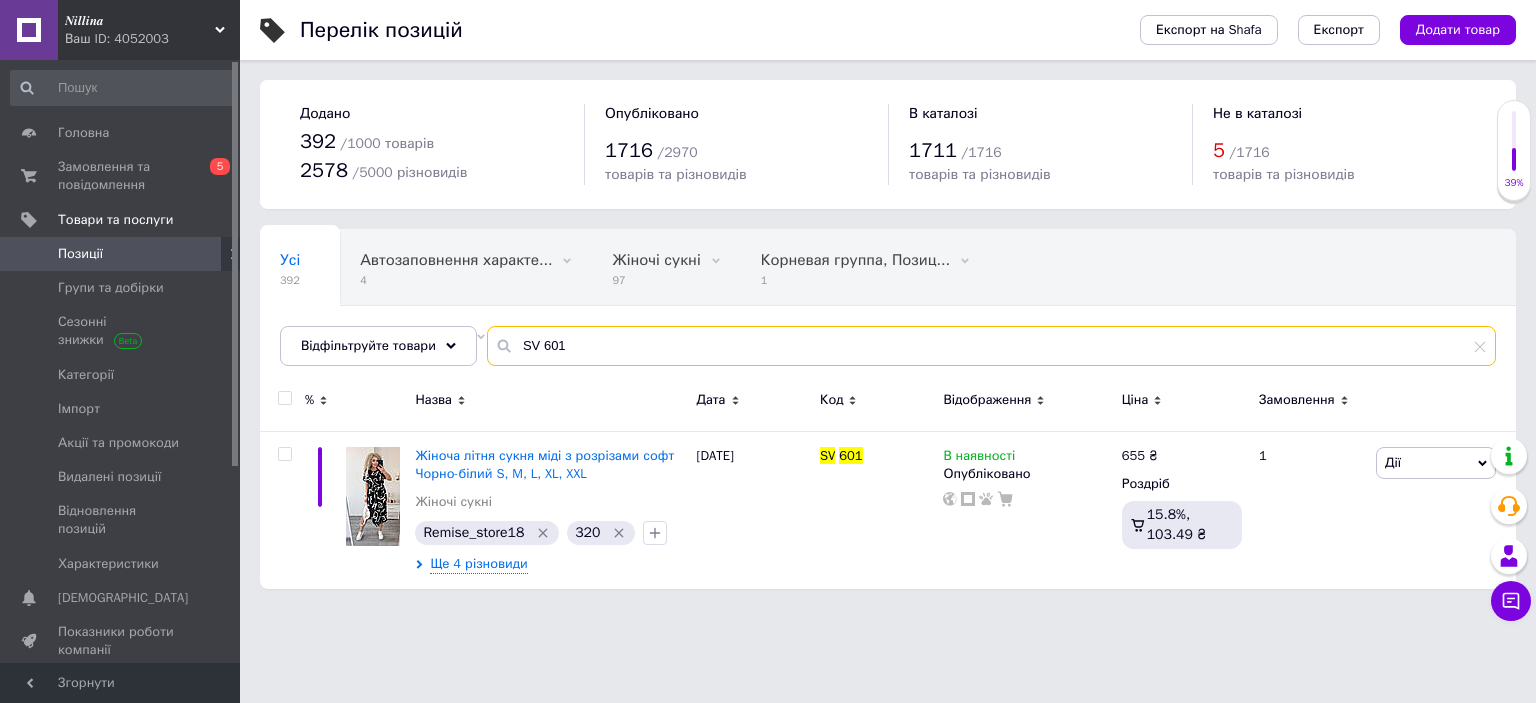 type on "SV 601" 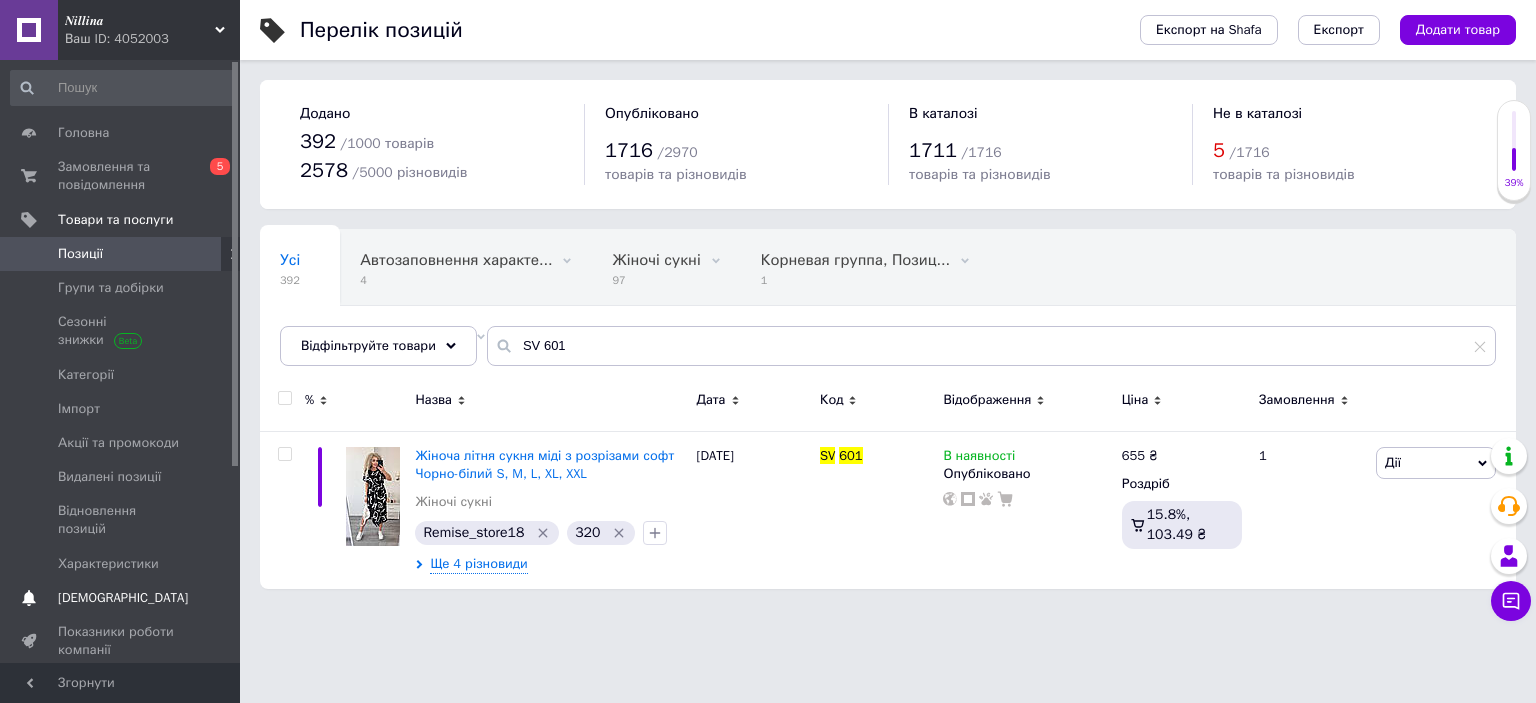 click on "[DEMOGRAPHIC_DATA]" at bounding box center (123, 598) 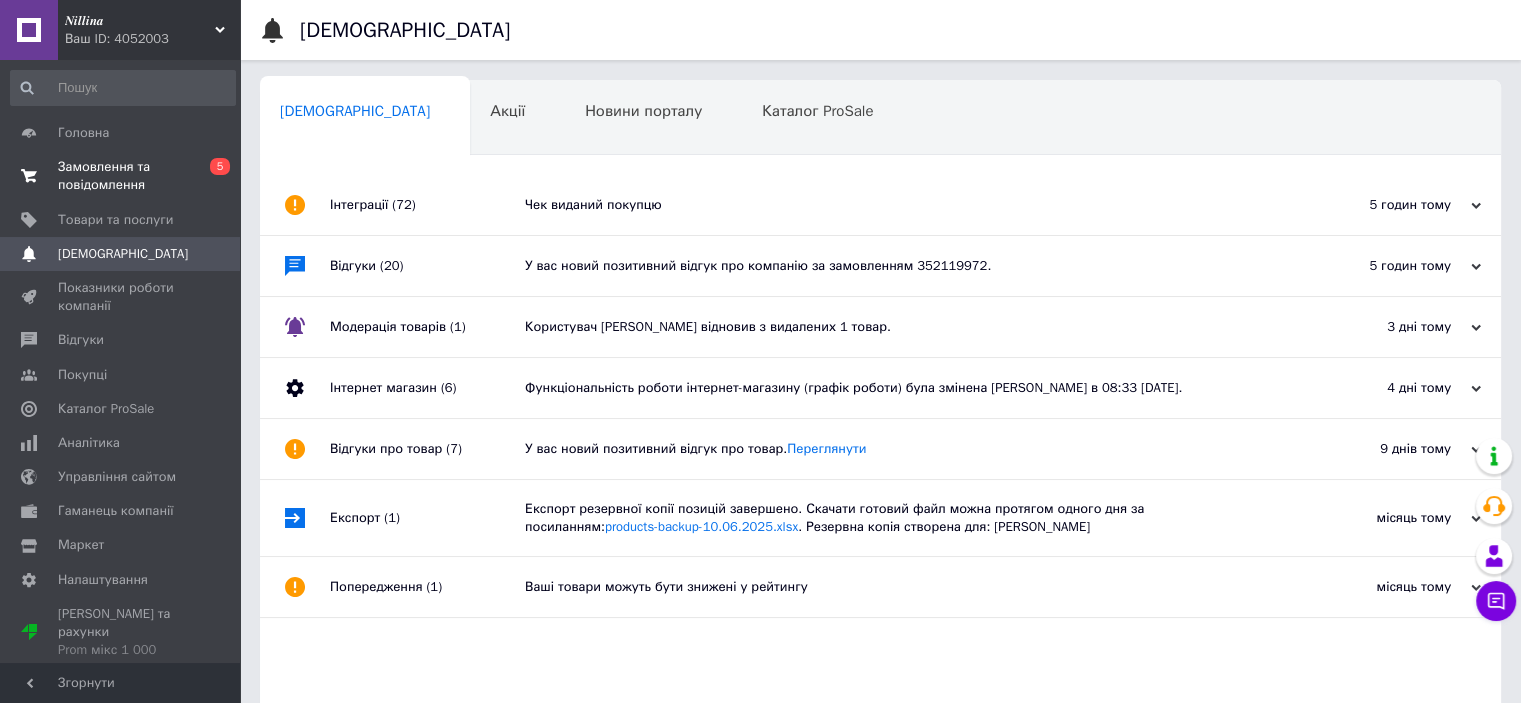 click on "Замовлення та повідомлення" at bounding box center [121, 176] 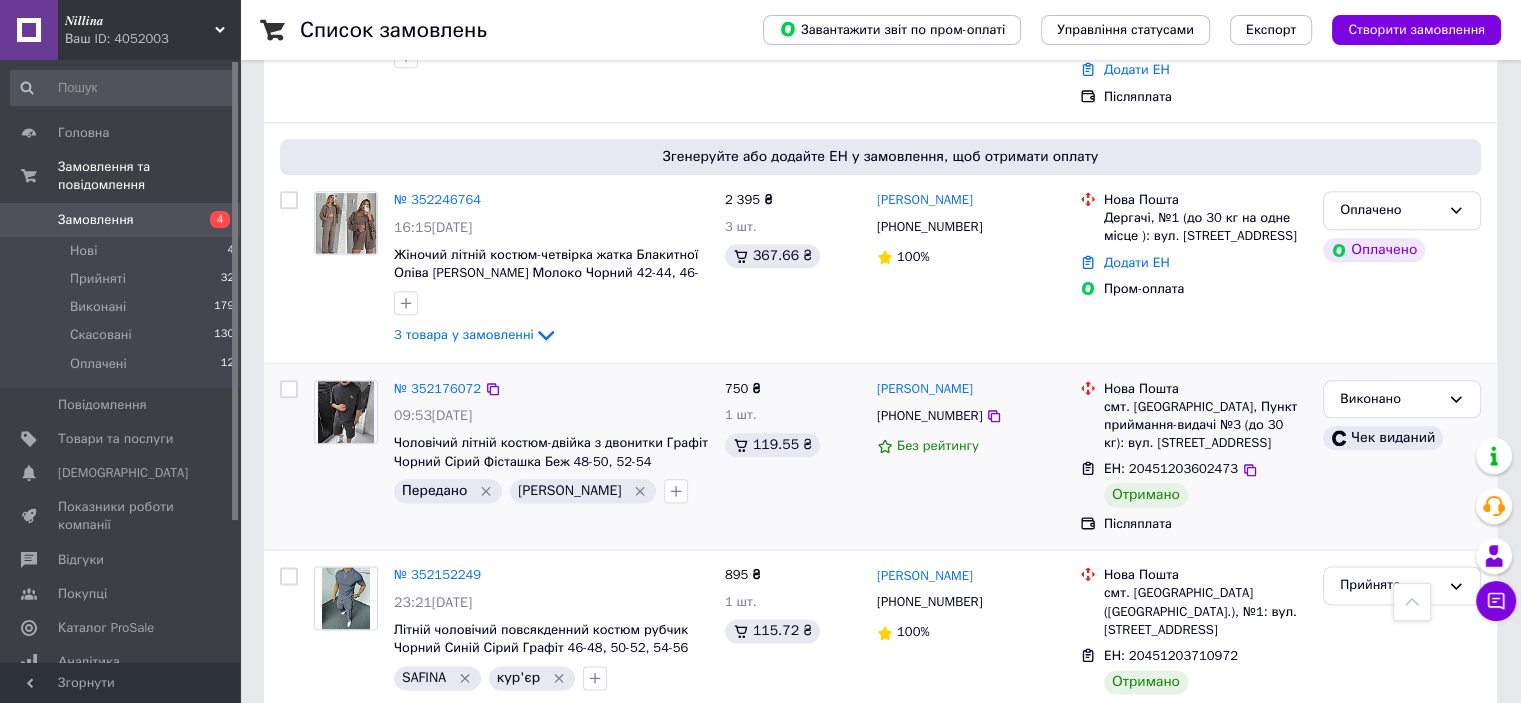 scroll, scrollTop: 2400, scrollLeft: 0, axis: vertical 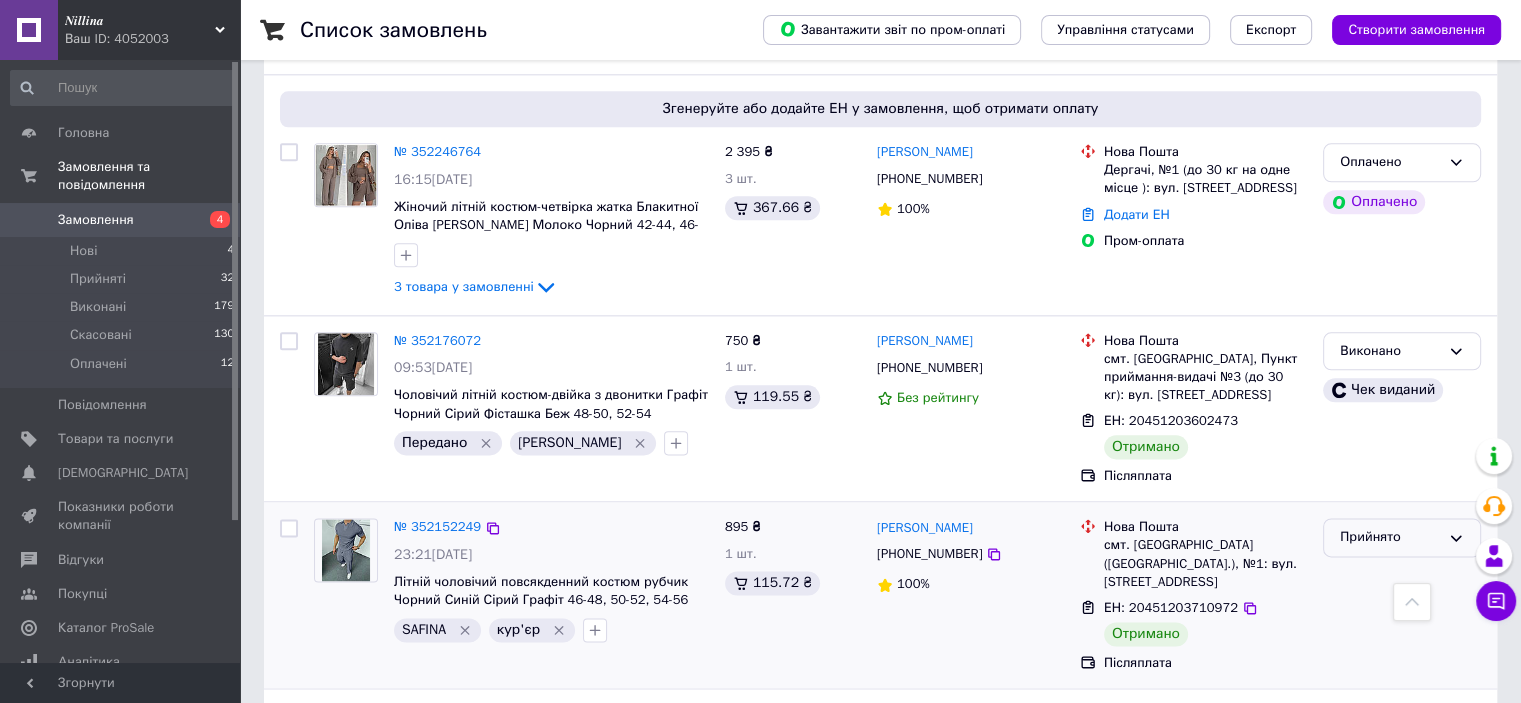 click on "Прийнято" at bounding box center [1390, 537] 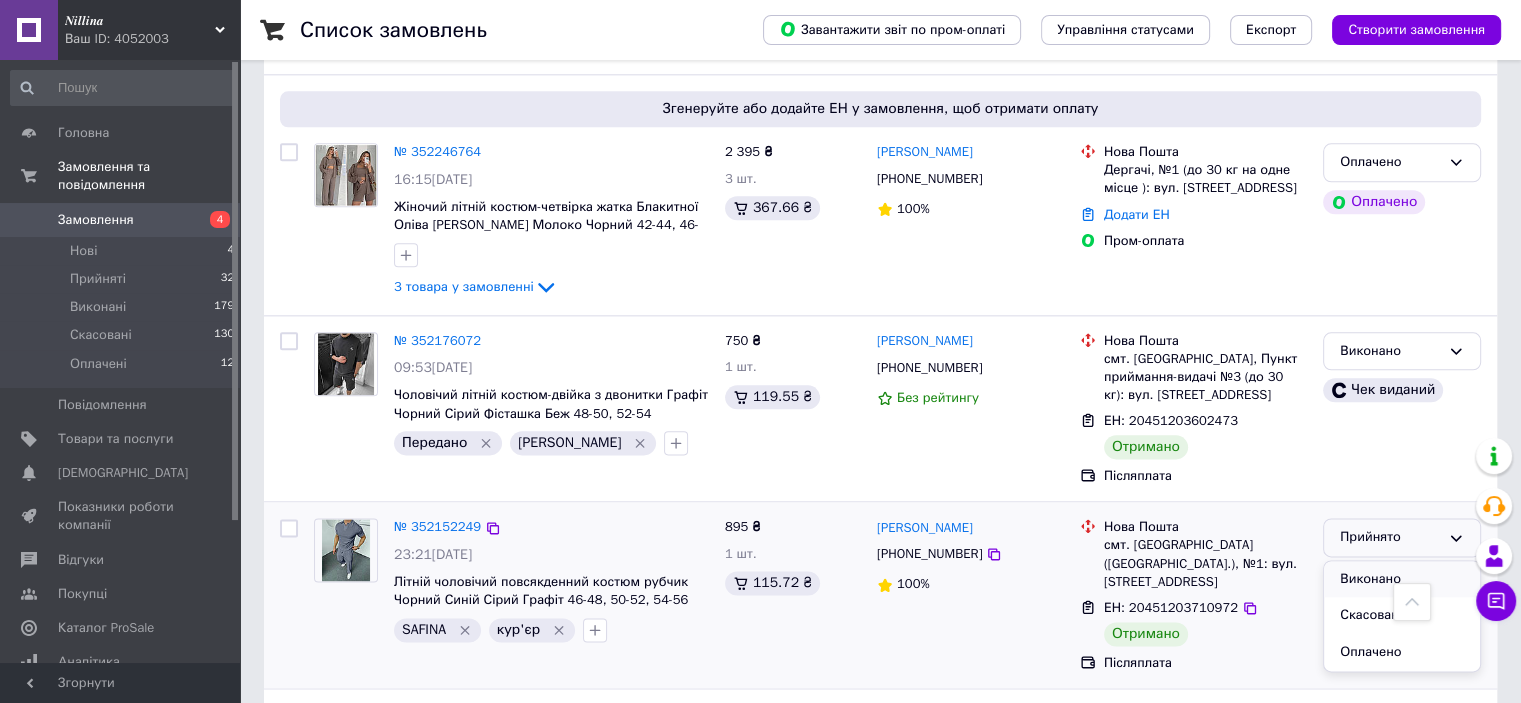 click on "Виконано" at bounding box center [1402, 579] 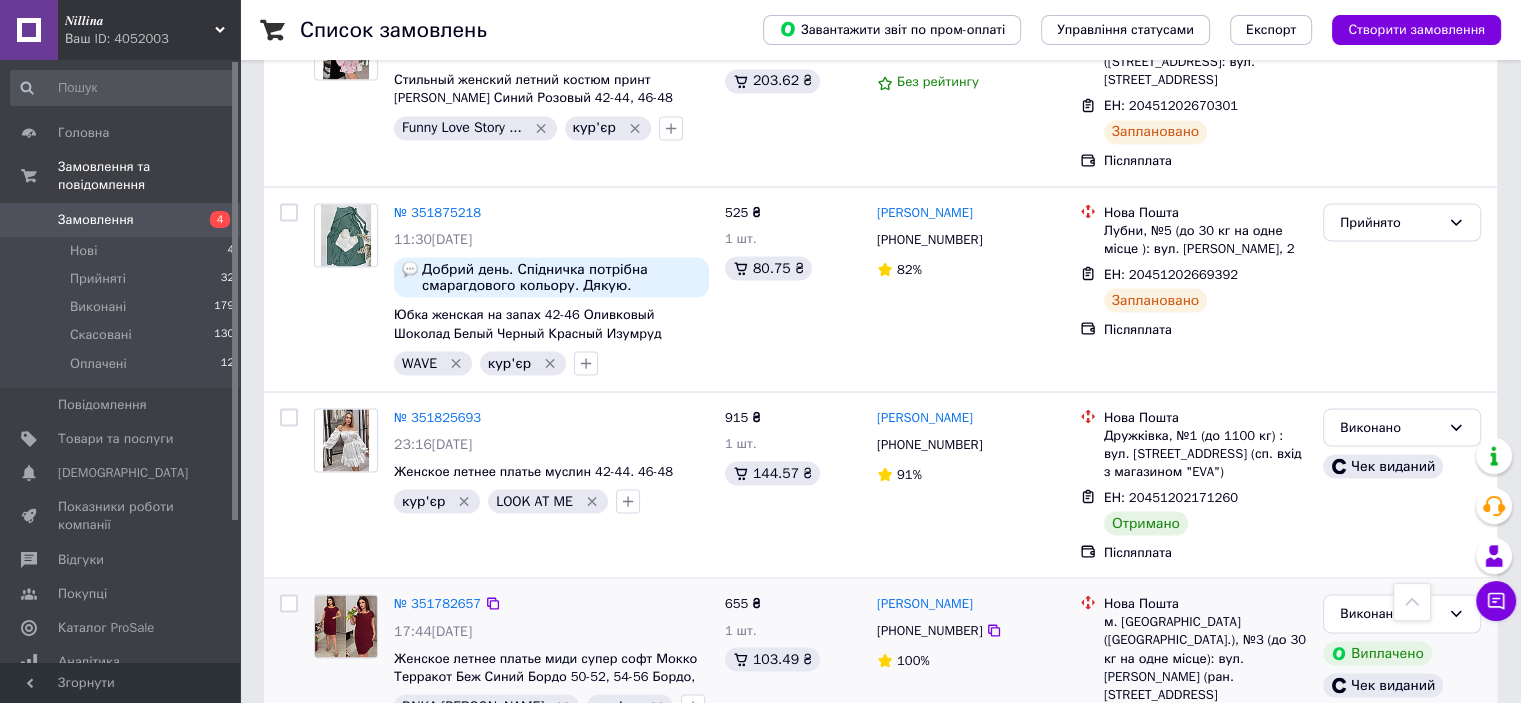 scroll, scrollTop: 3628, scrollLeft: 0, axis: vertical 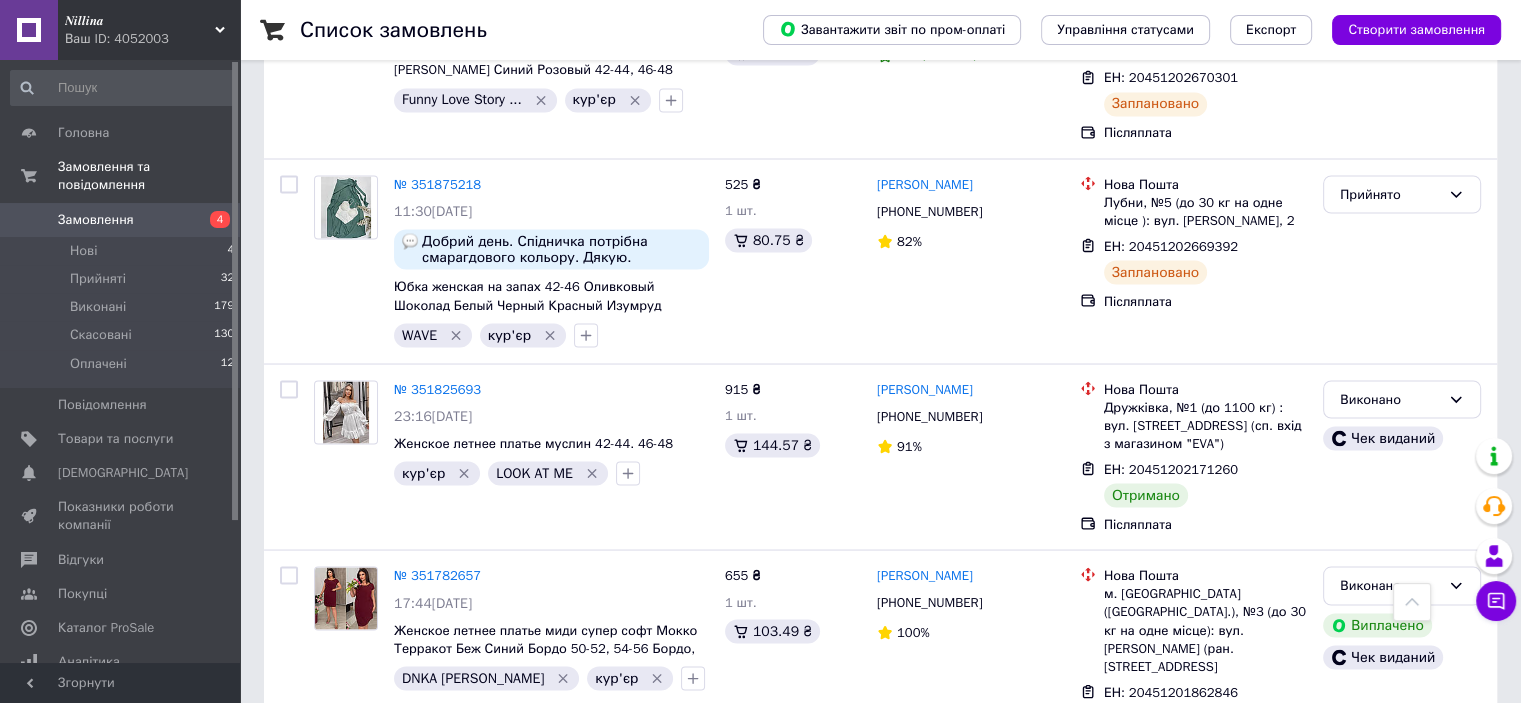 click on "2" at bounding box center (327, 817) 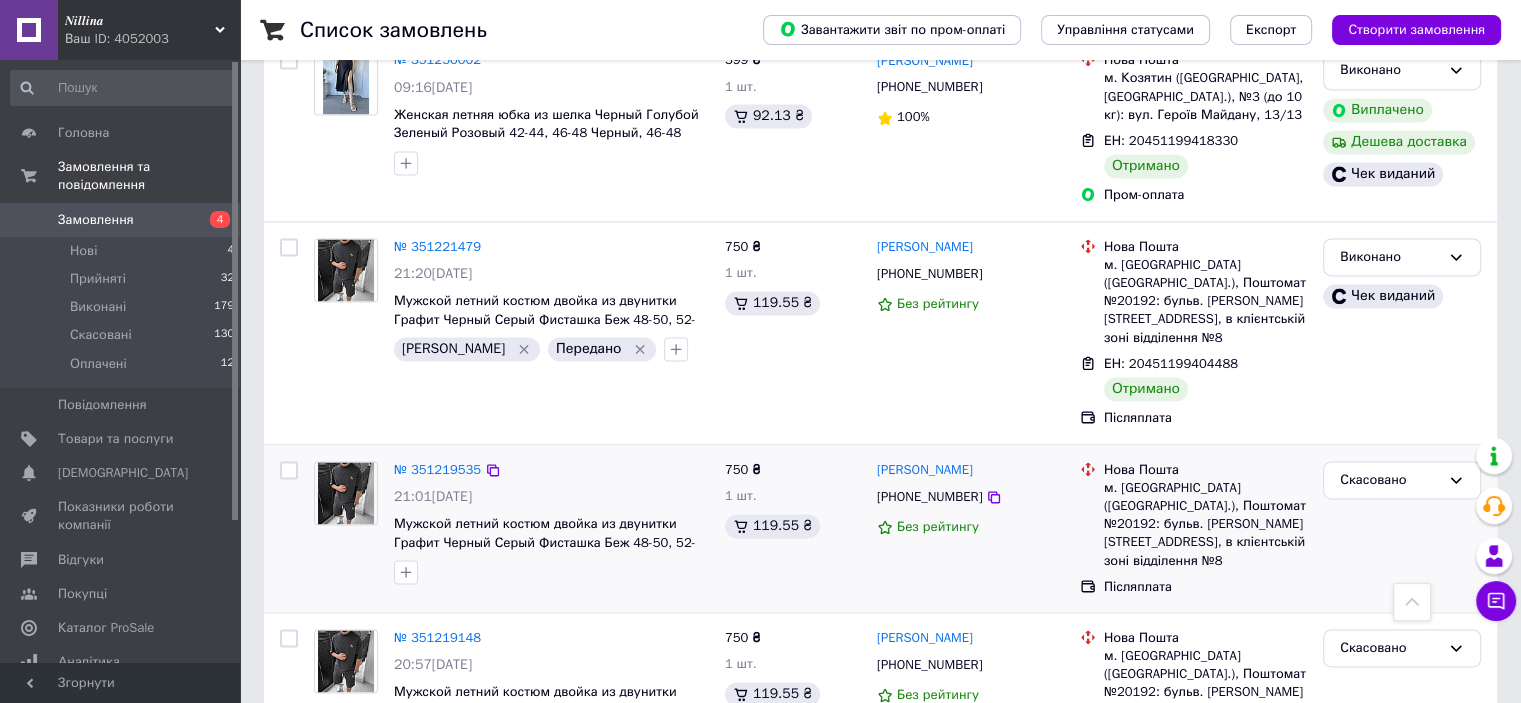 scroll, scrollTop: 3000, scrollLeft: 0, axis: vertical 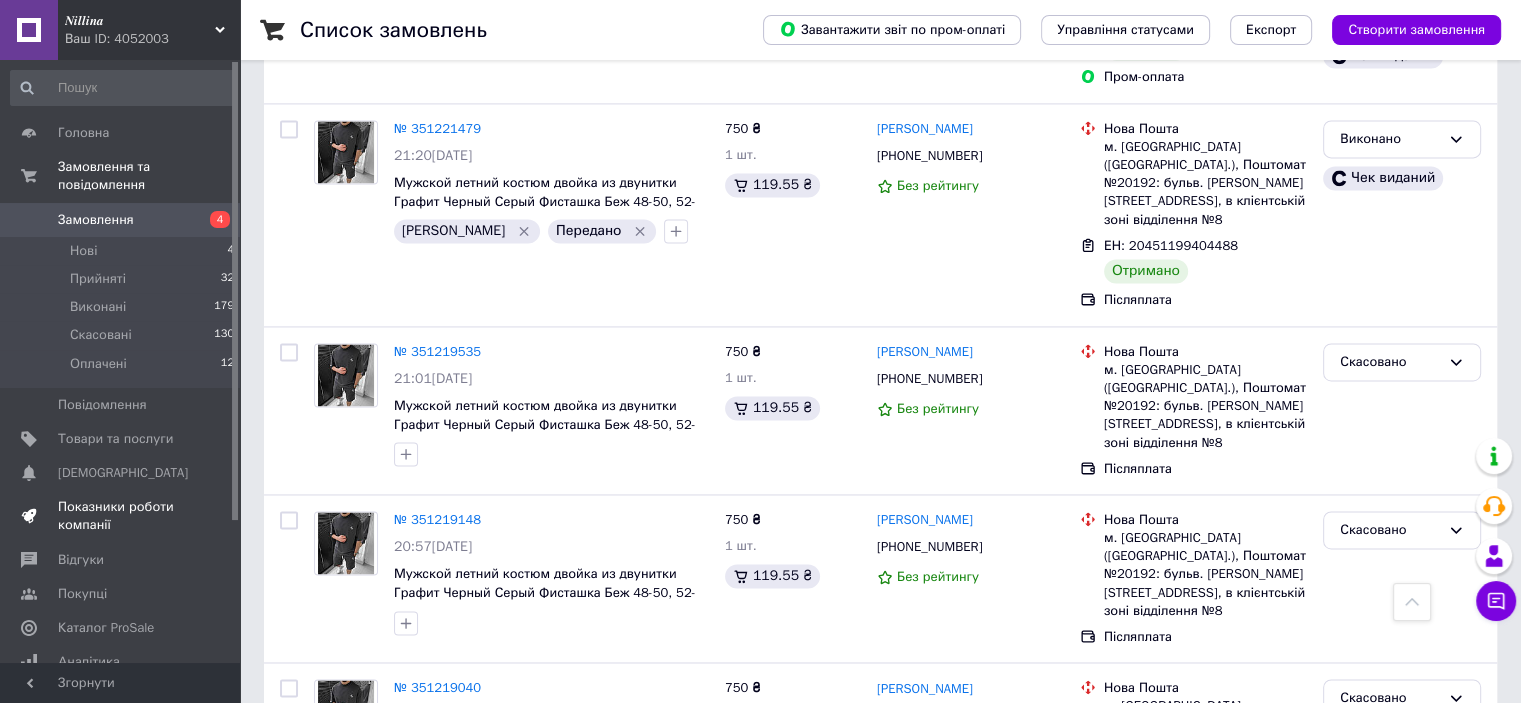 click on "Показники роботи компанії" at bounding box center (121, 516) 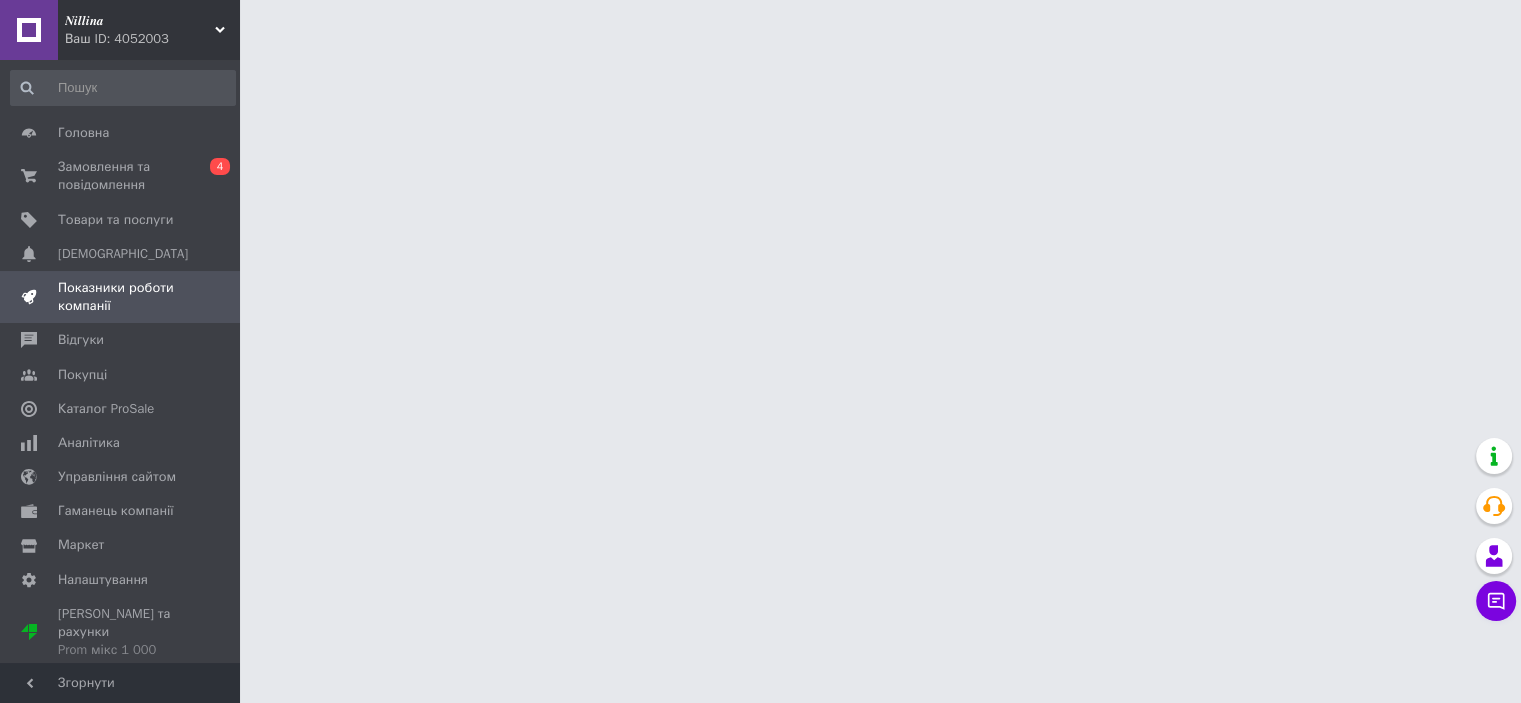scroll, scrollTop: 0, scrollLeft: 0, axis: both 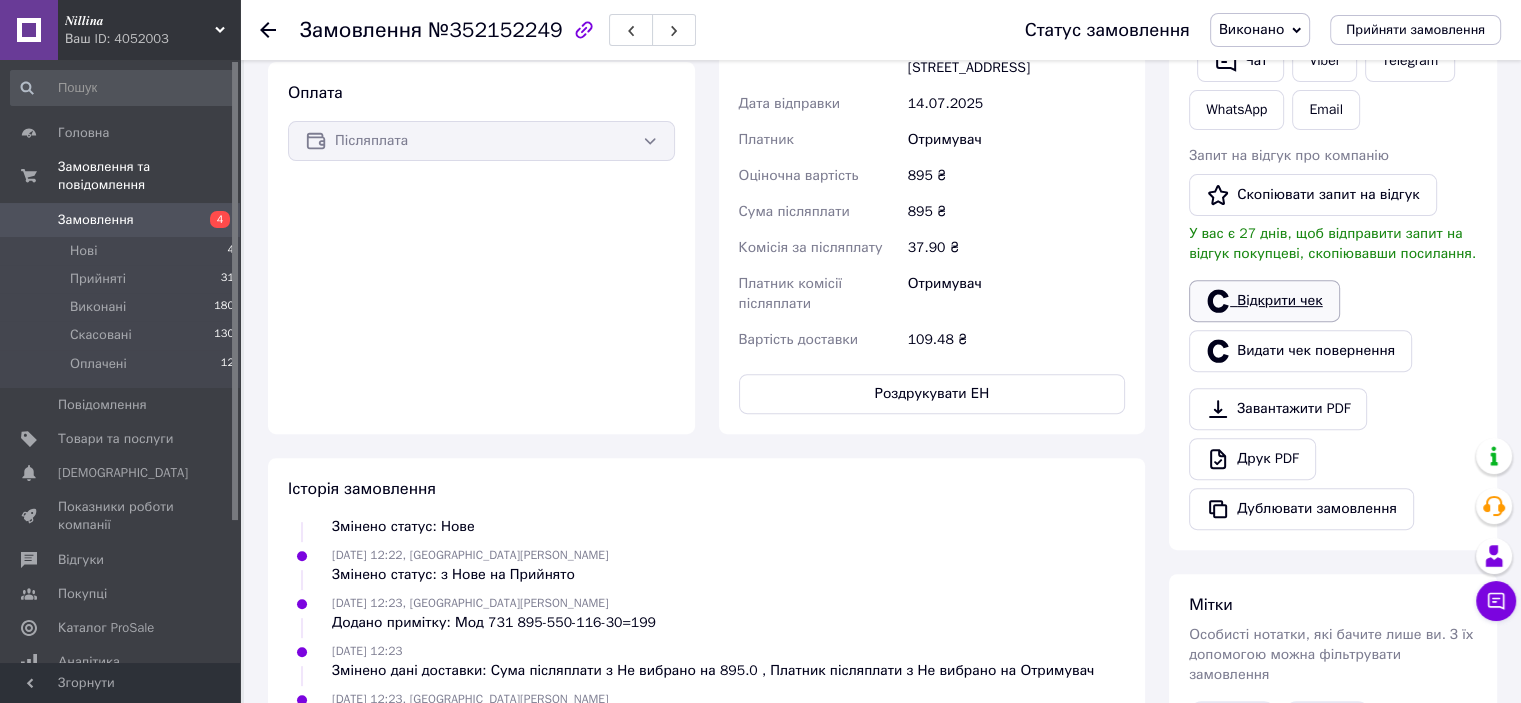 click on "Відкрити чек" at bounding box center (1264, 301) 